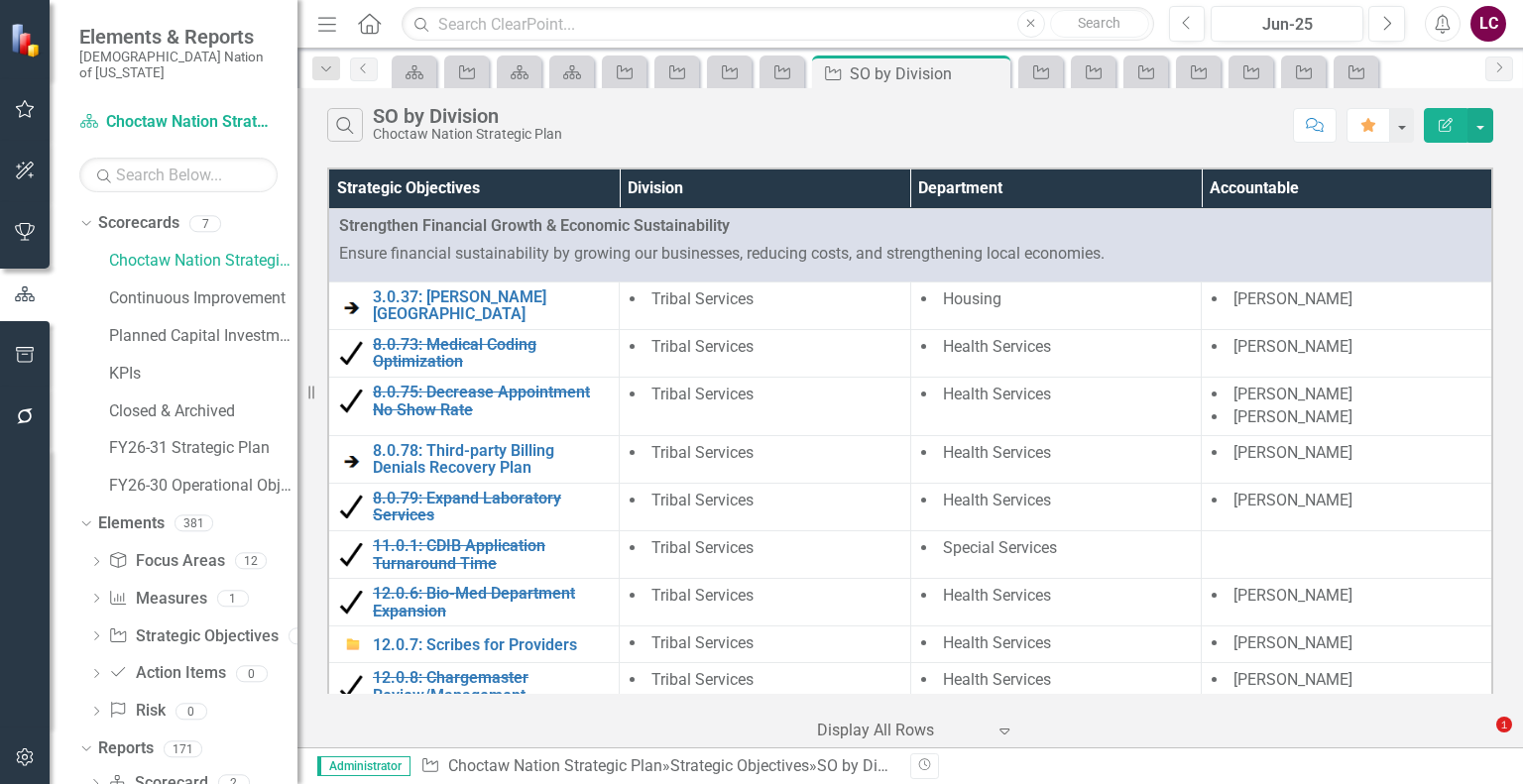 scroll, scrollTop: 0, scrollLeft: 0, axis: both 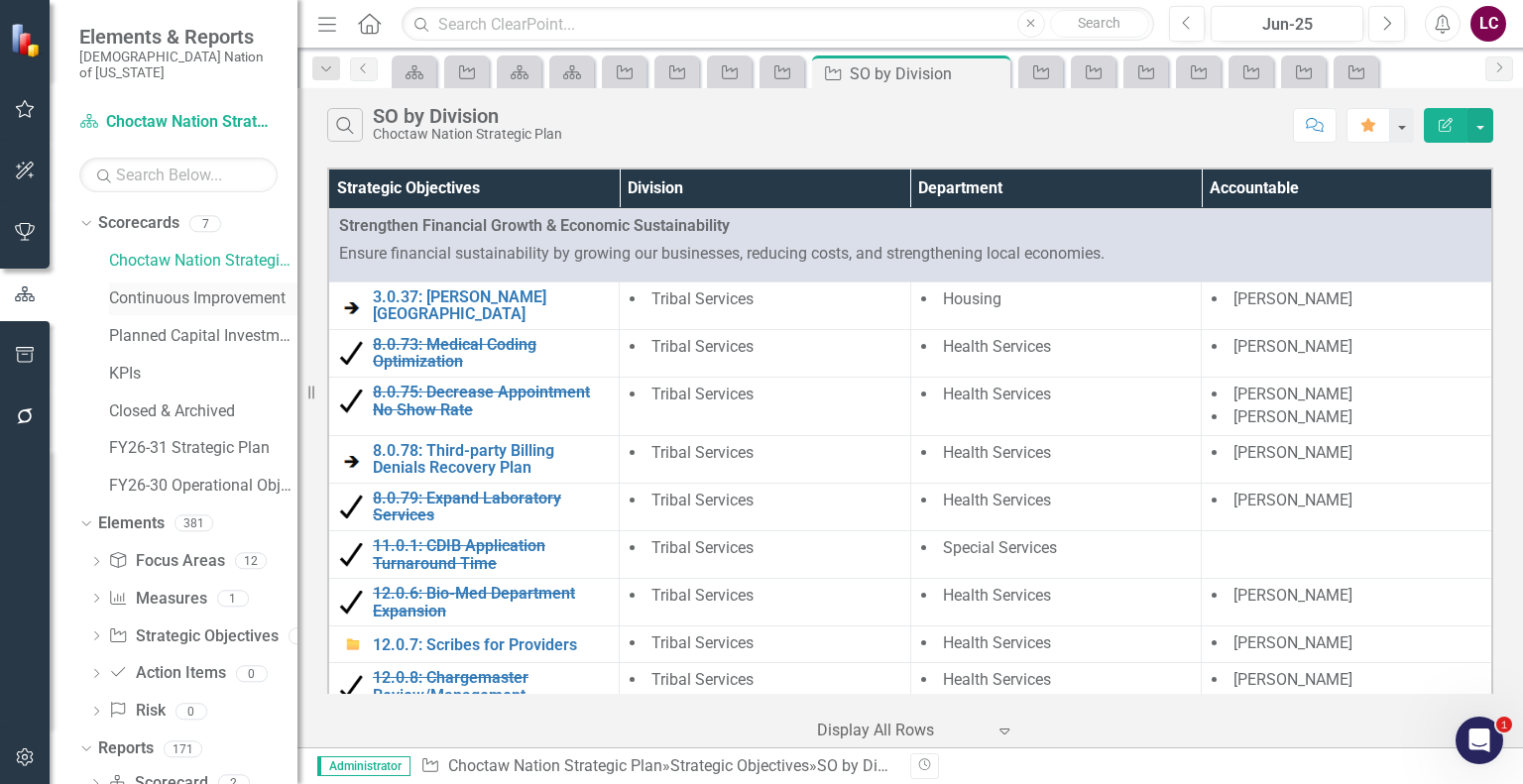 click on "Continuous Improvement" at bounding box center (203, 298) 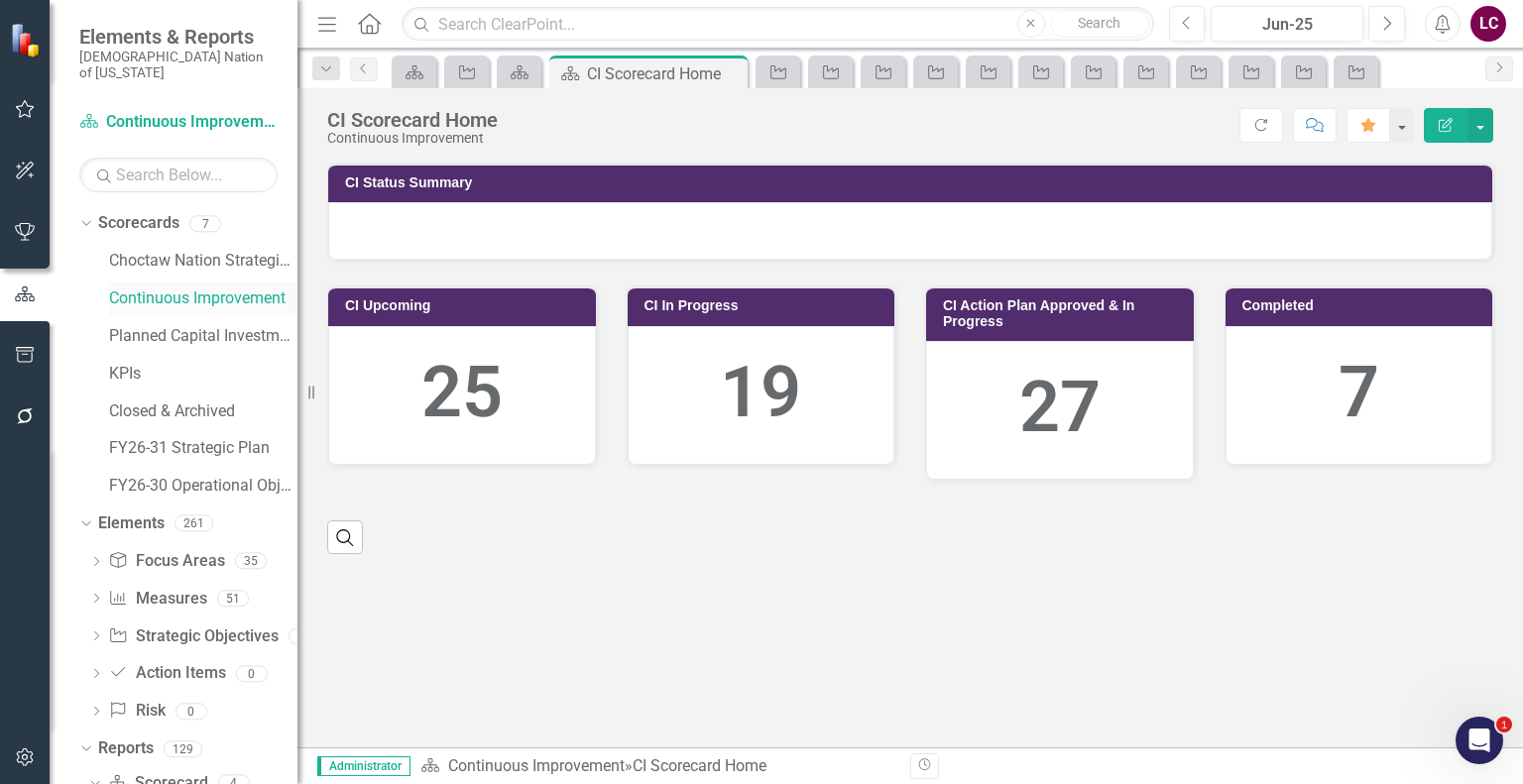 scroll, scrollTop: 0, scrollLeft: 0, axis: both 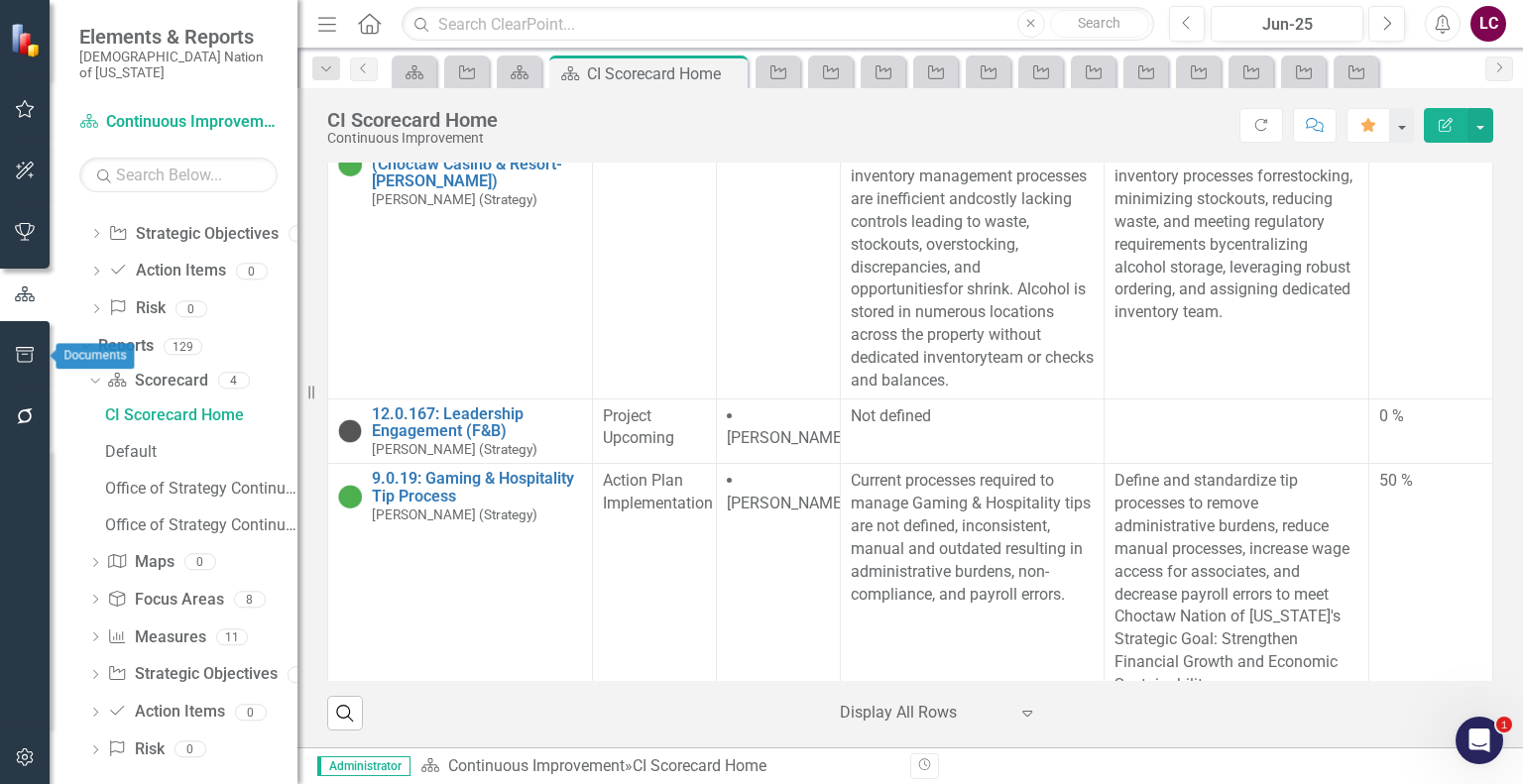 click 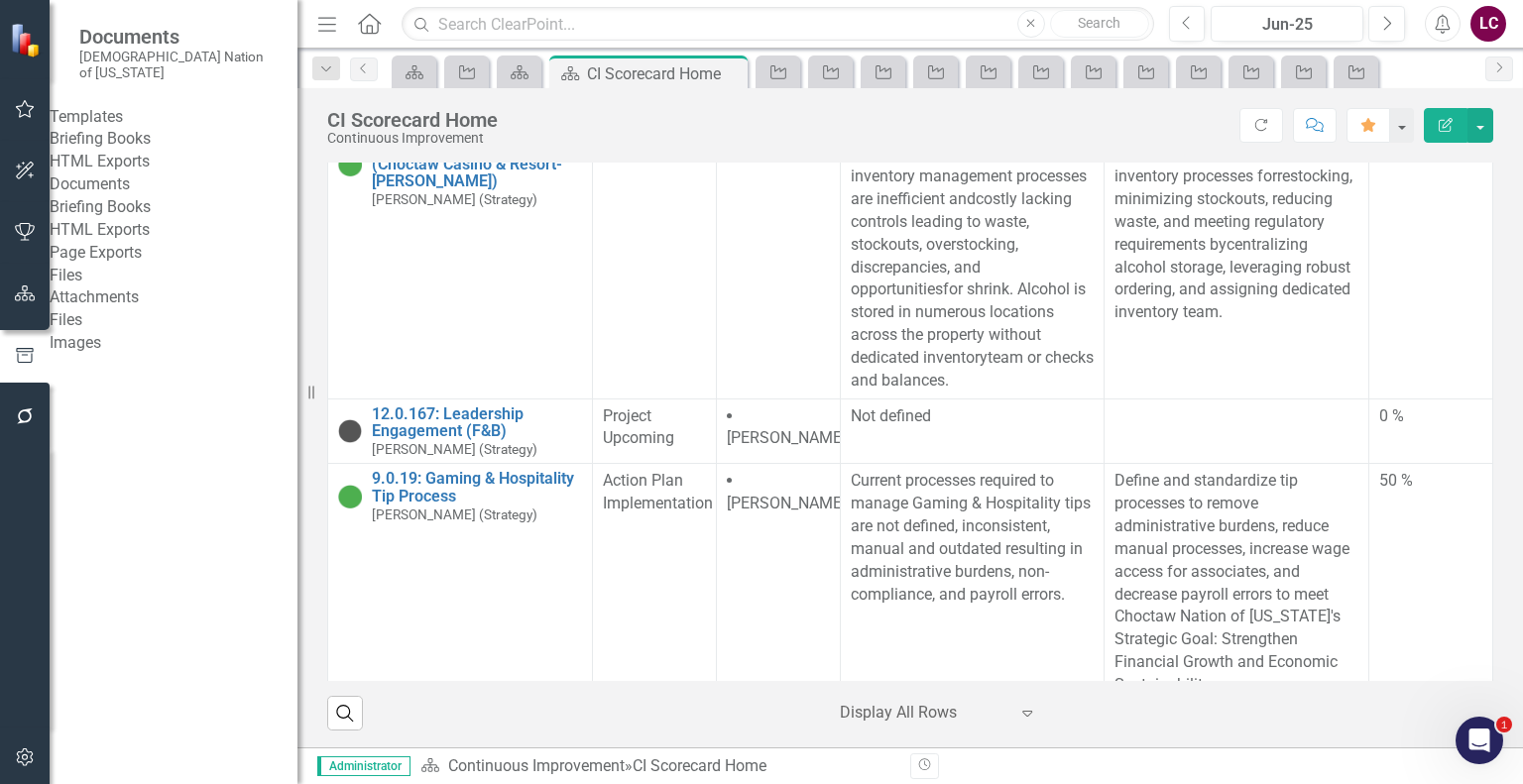 click on "Briefing Books" at bounding box center (174, 207) 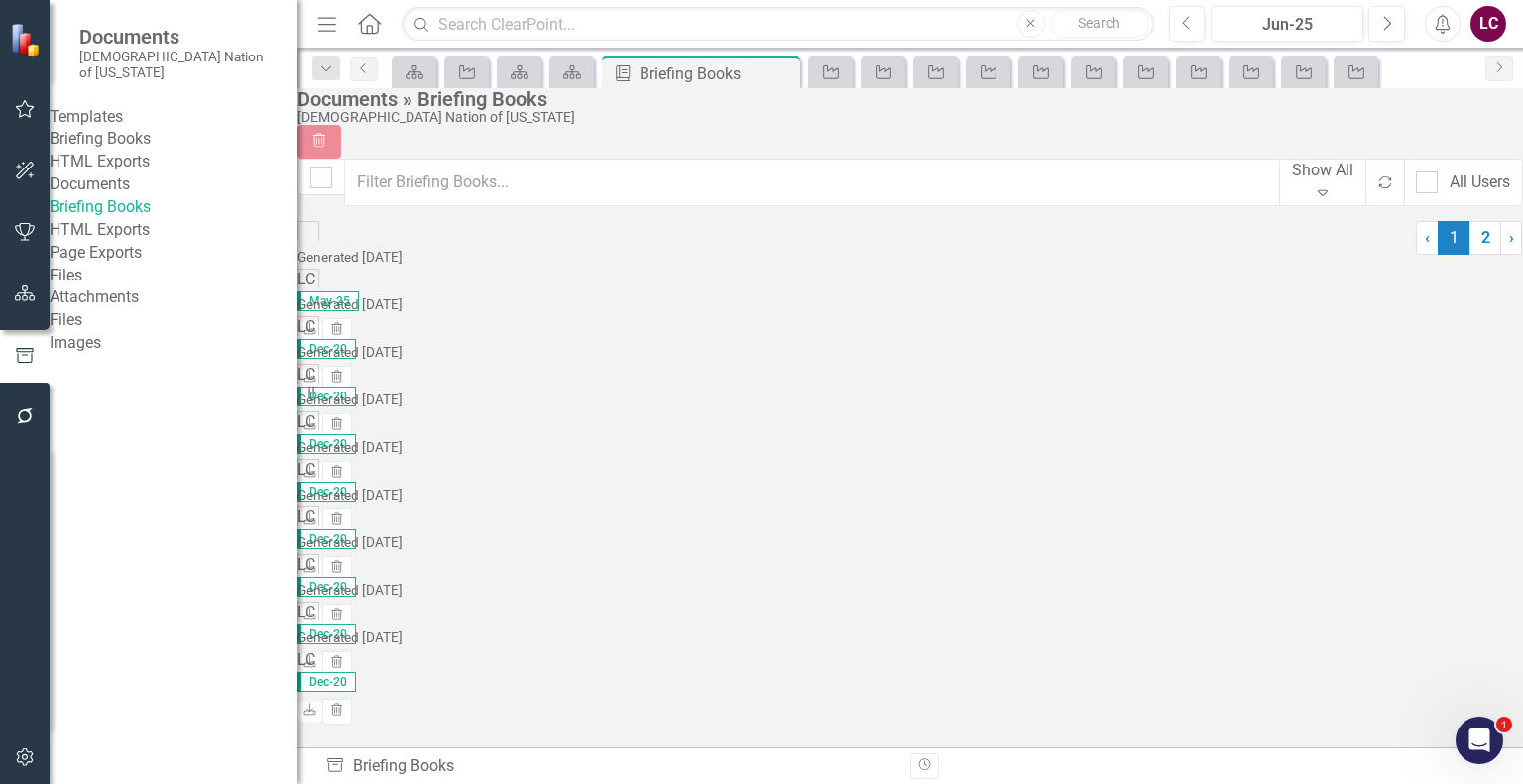 click on "Legal and Compliance - Continuous Improvement Initiatives" at bounding box center (536, 282) 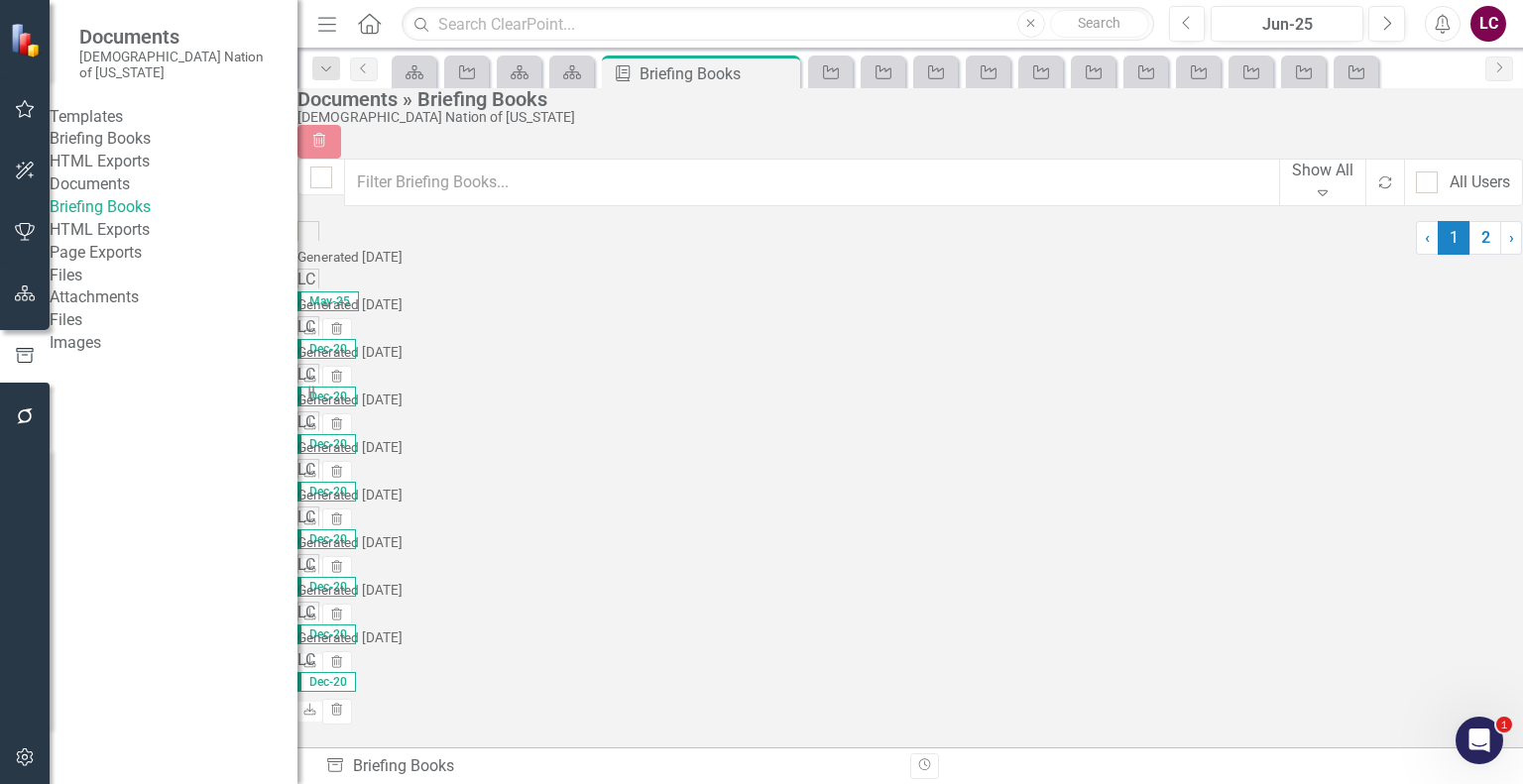 click on "Expand" at bounding box center (1323, 193) 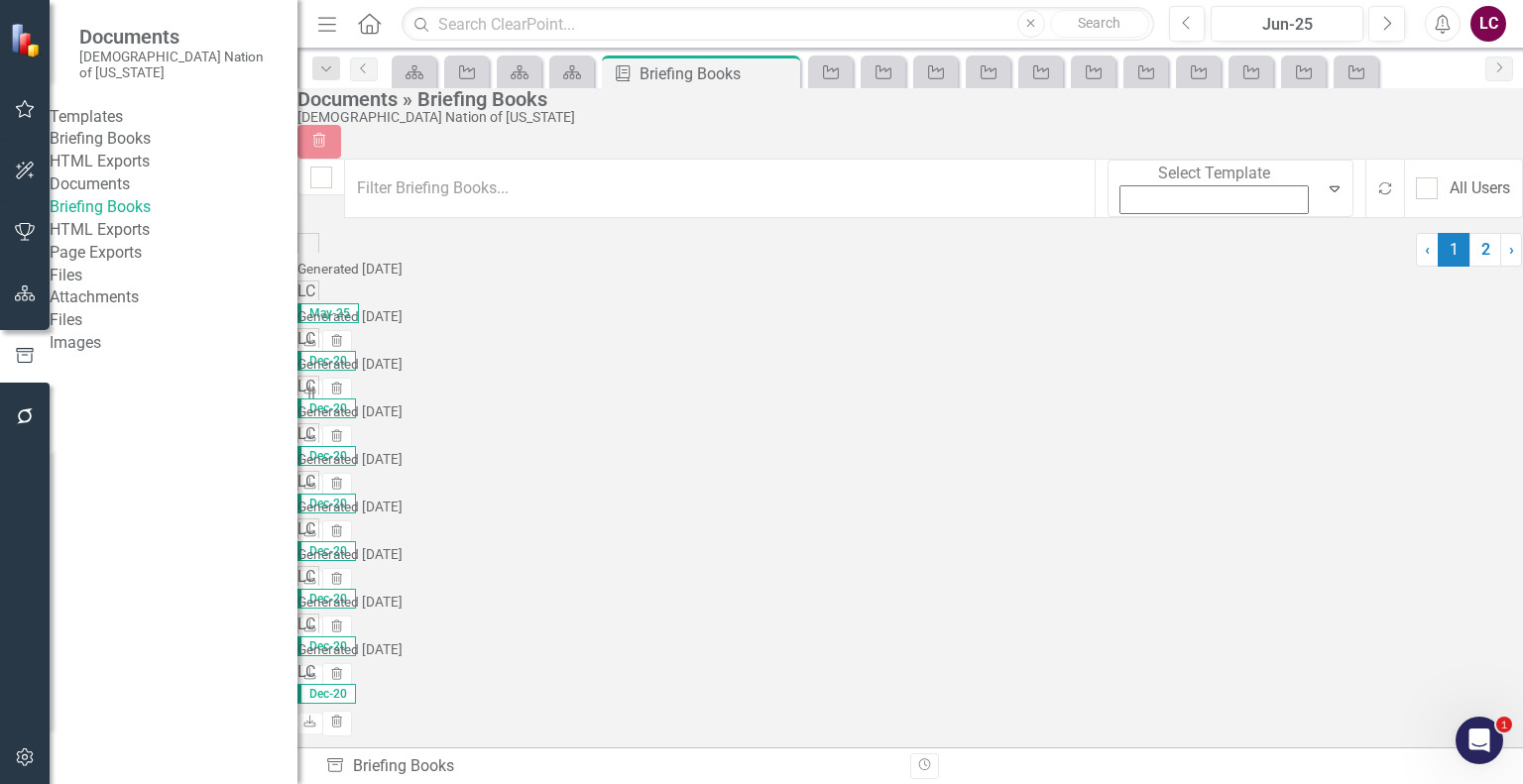 click on "Show All" at bounding box center [765, 800] 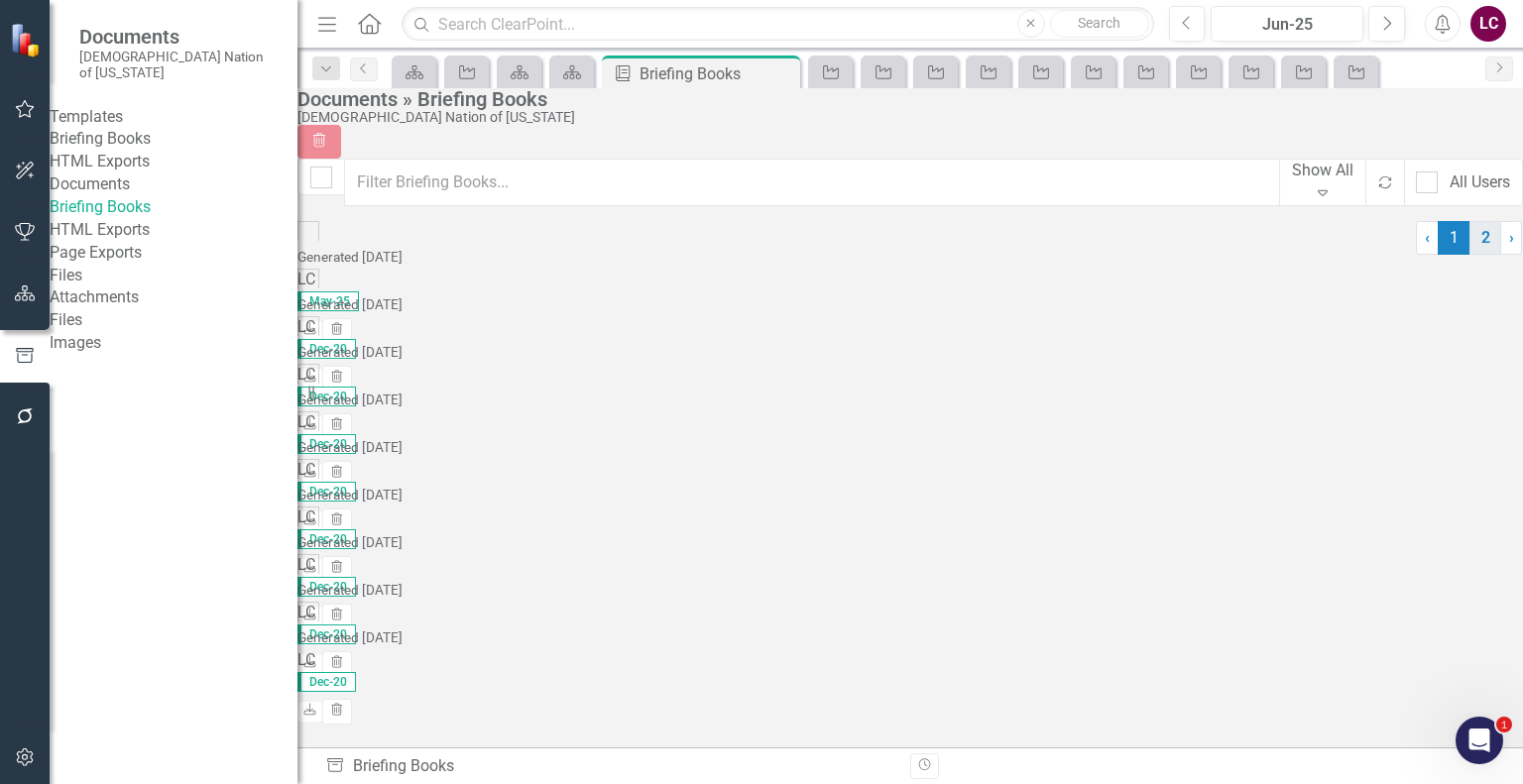 click on "2" at bounding box center [1485, 238] 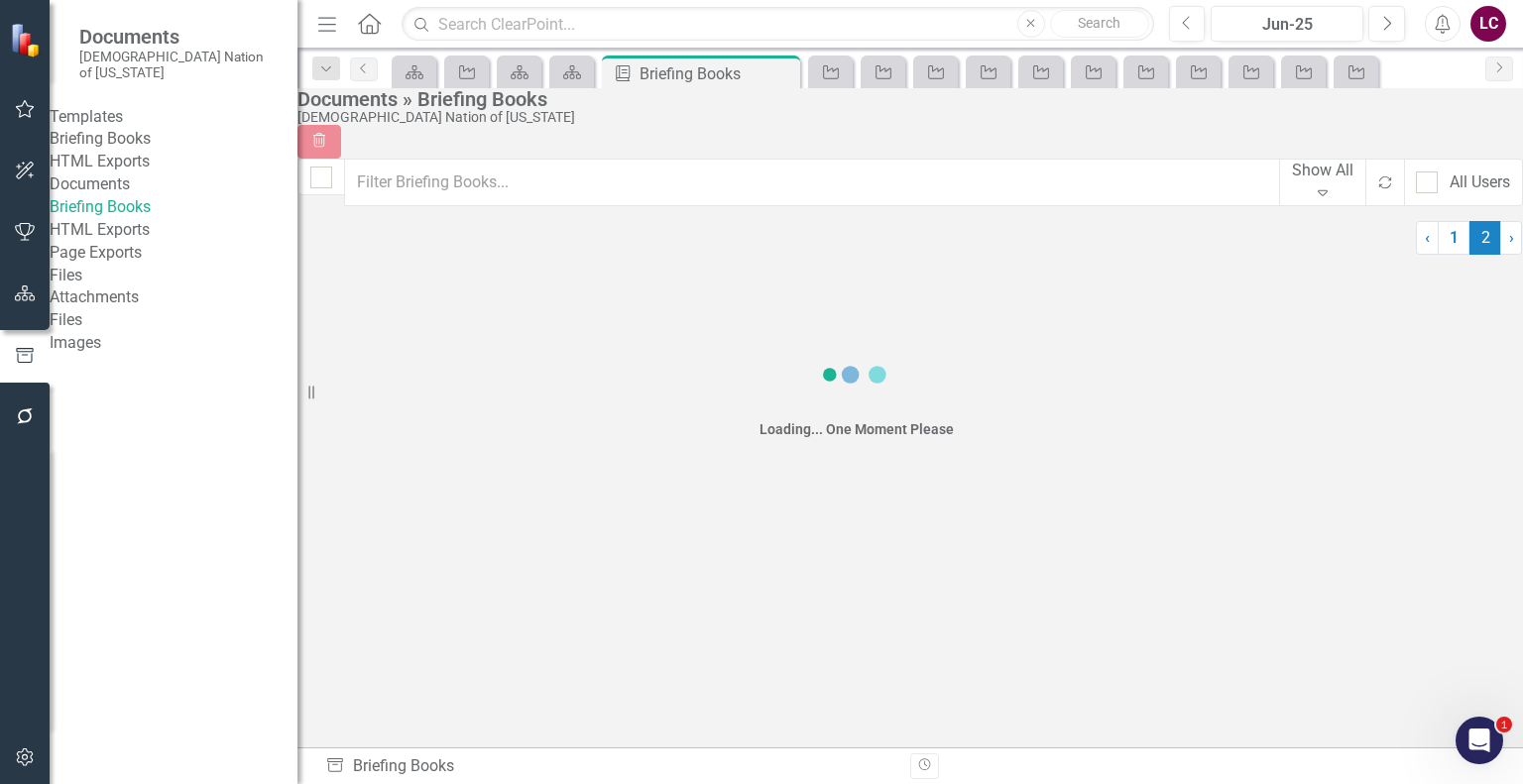 checkbox on "false" 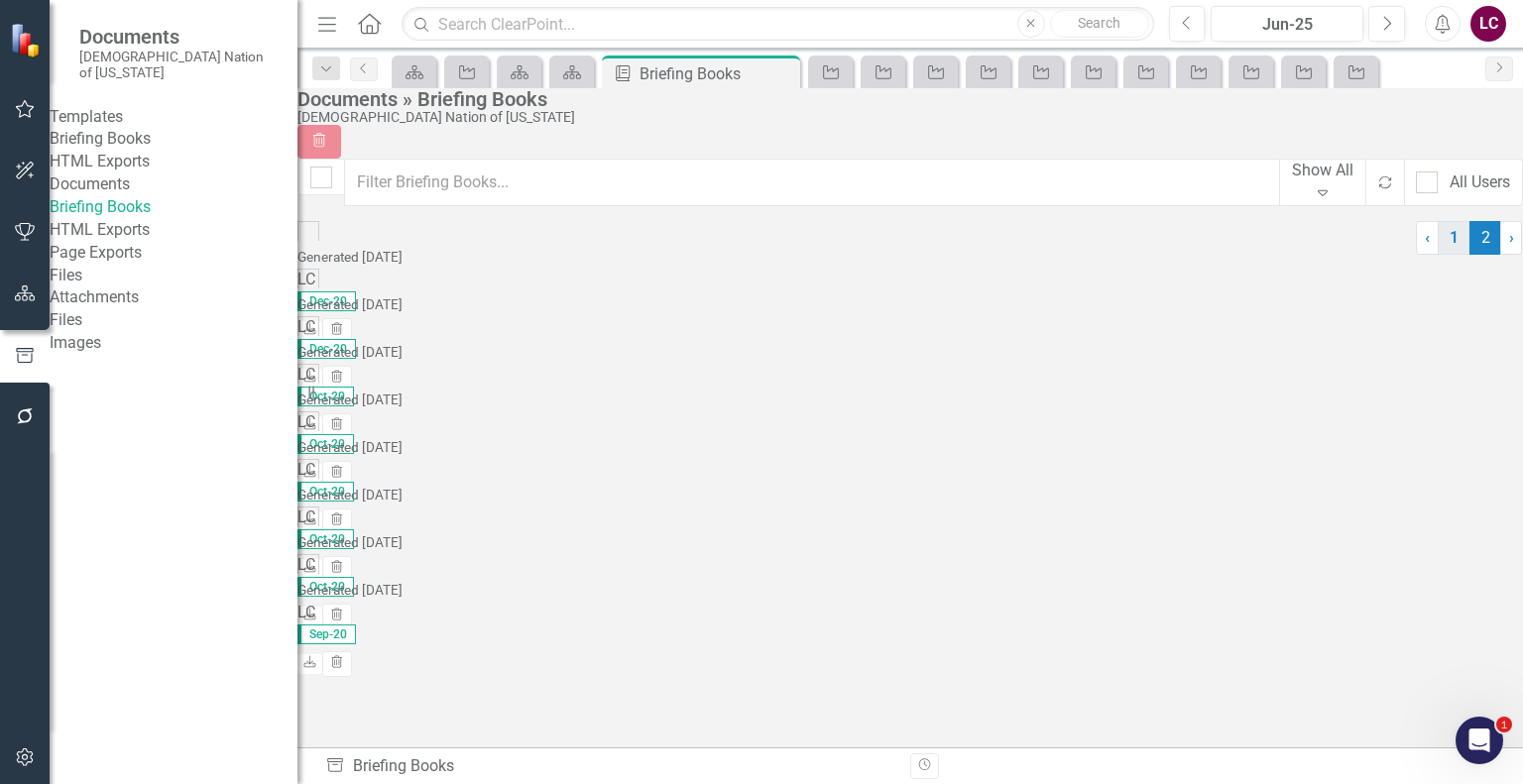 click on "1" at bounding box center (1454, 238) 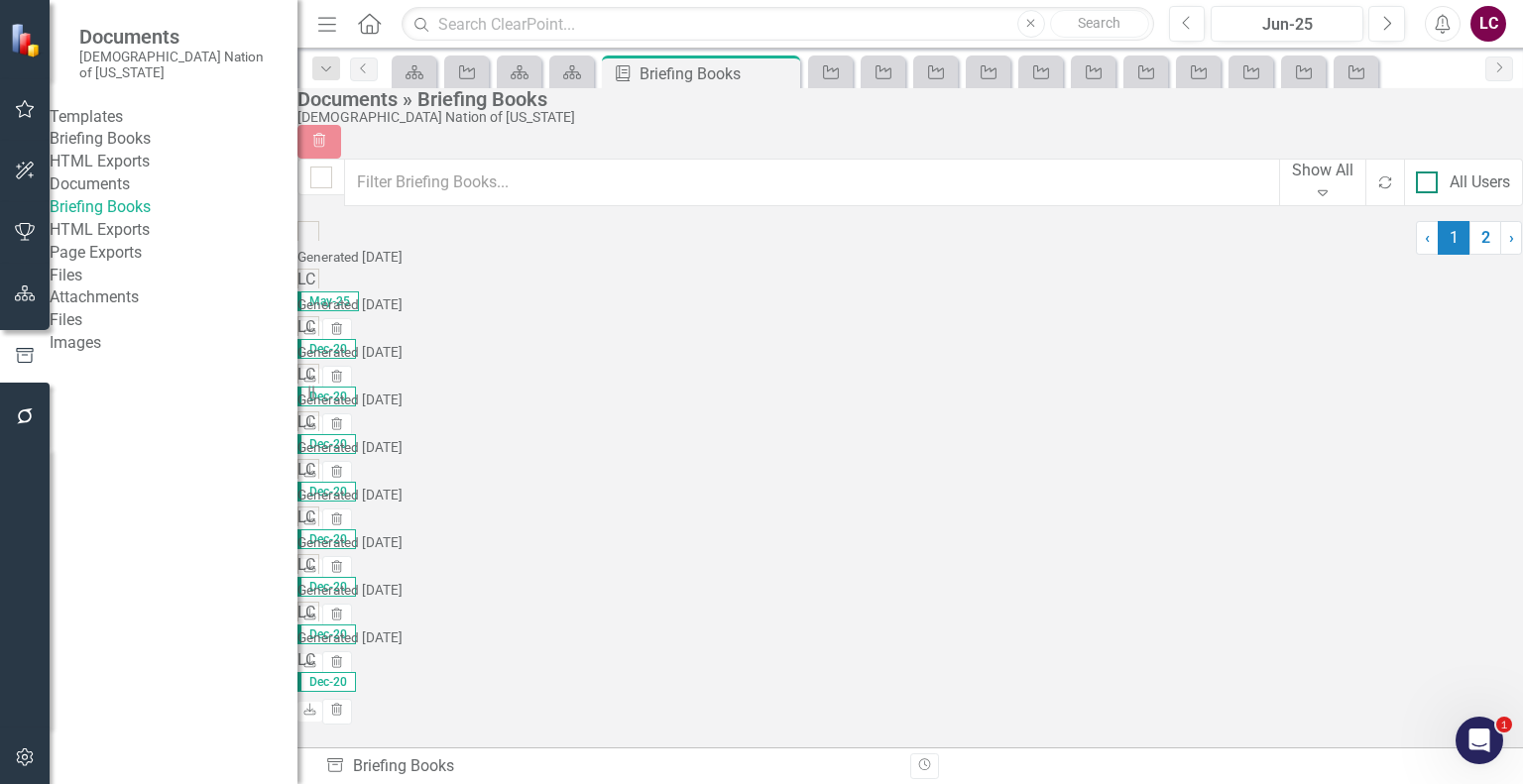 click on "All Users" at bounding box center [1422, 177] 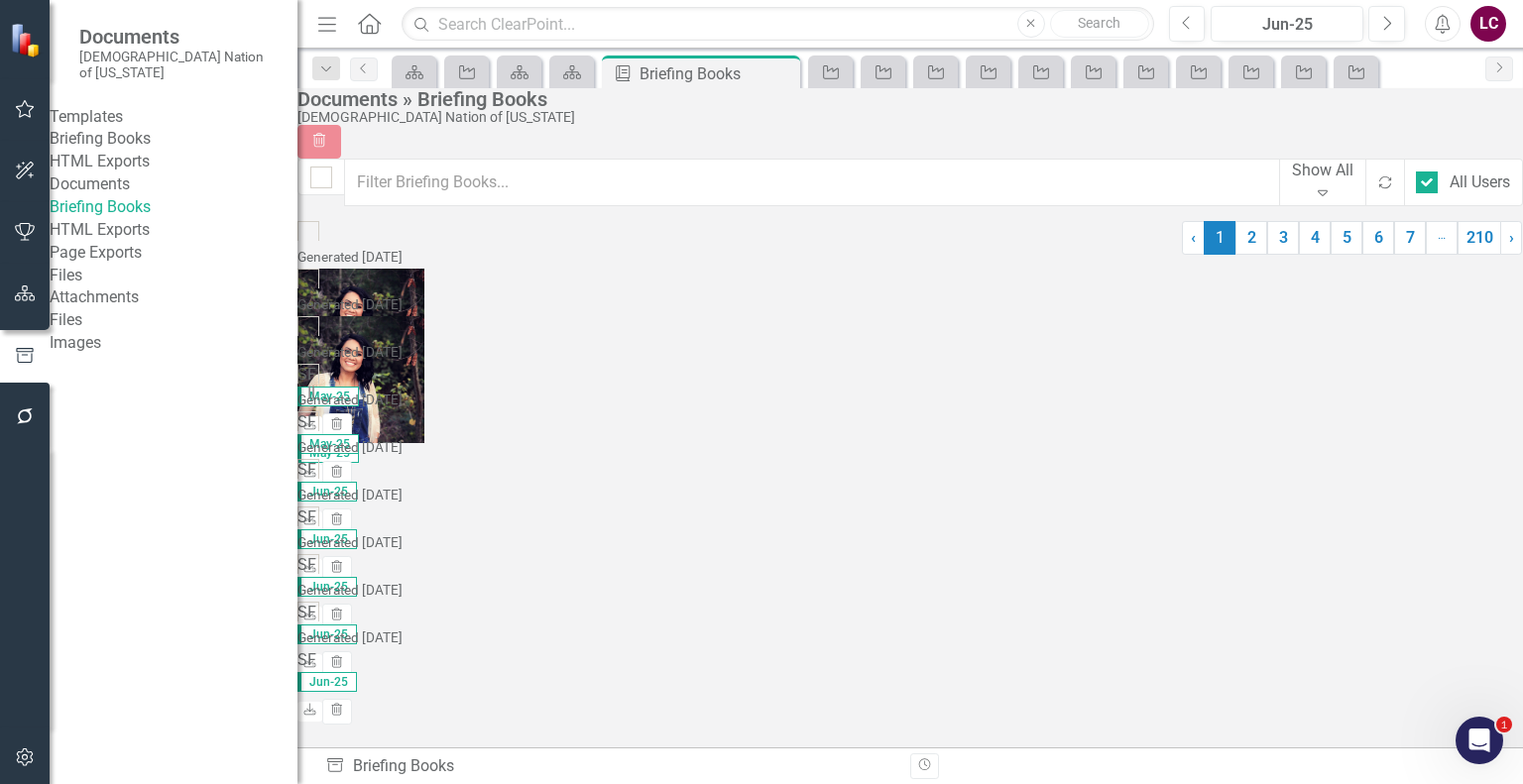 click on "Commerce - Continuous Improvement Initiatives" at bounding box center (496, 330) 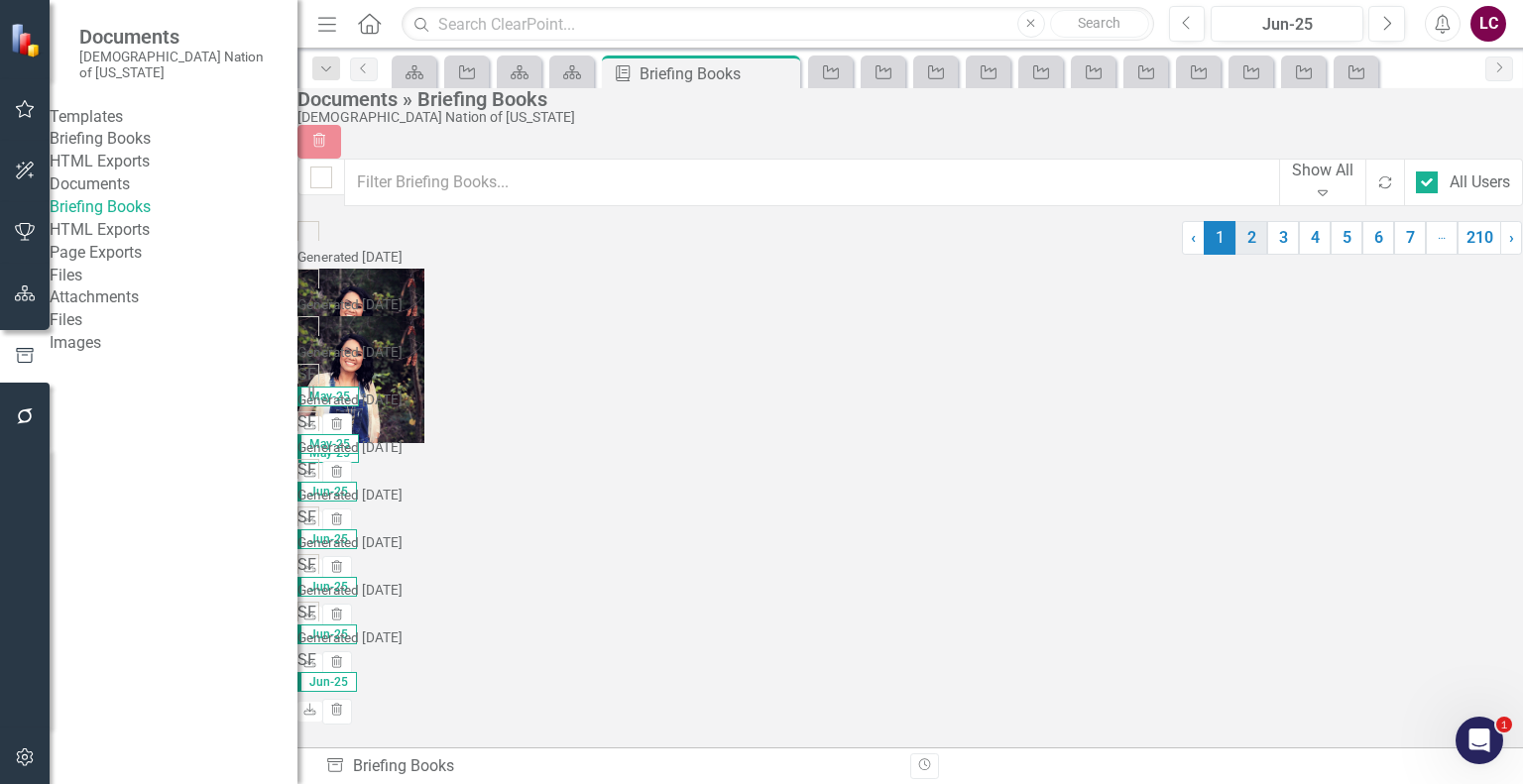 click on "2" at bounding box center (1251, 238) 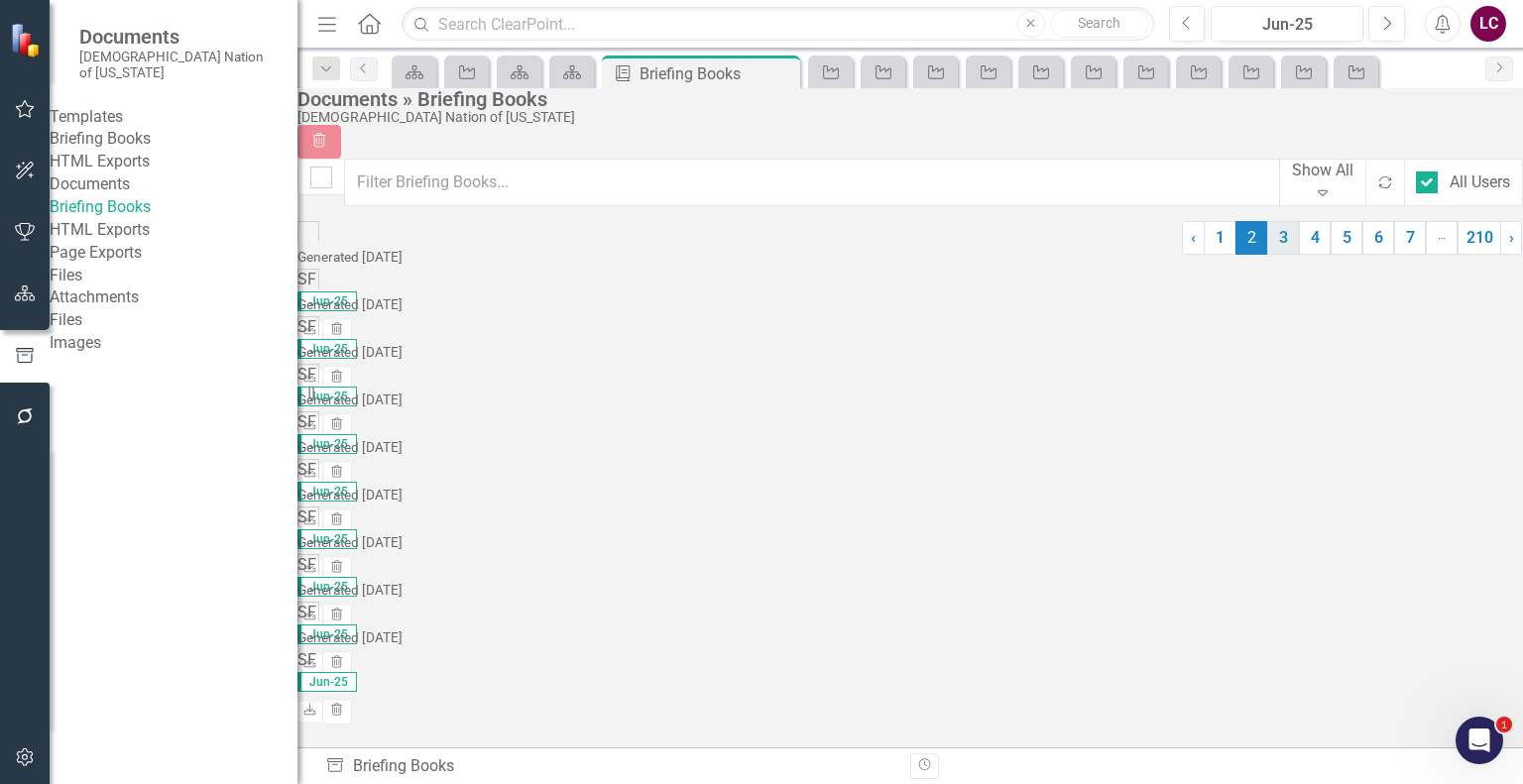 click on "3" at bounding box center [1283, 238] 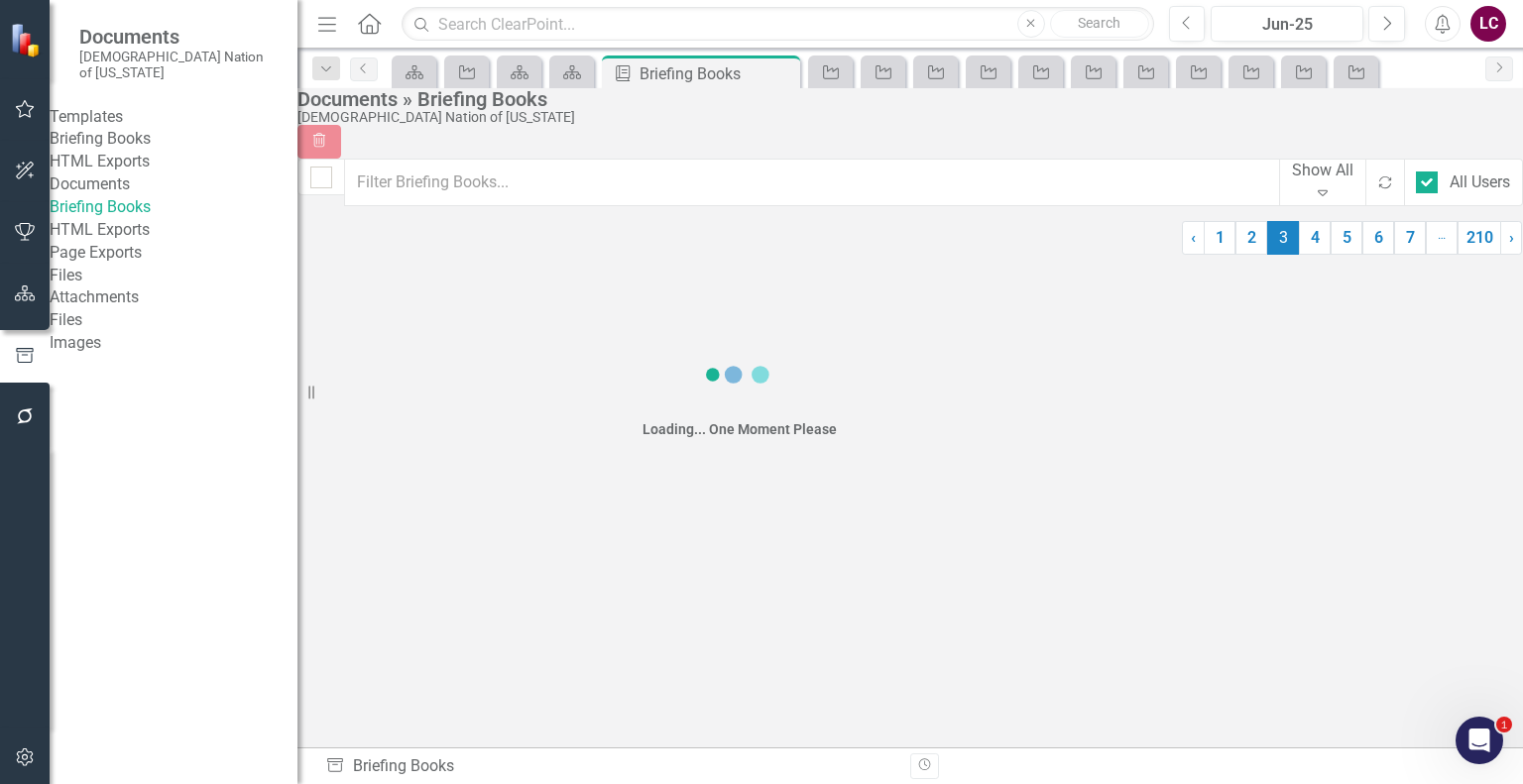 checkbox on "false" 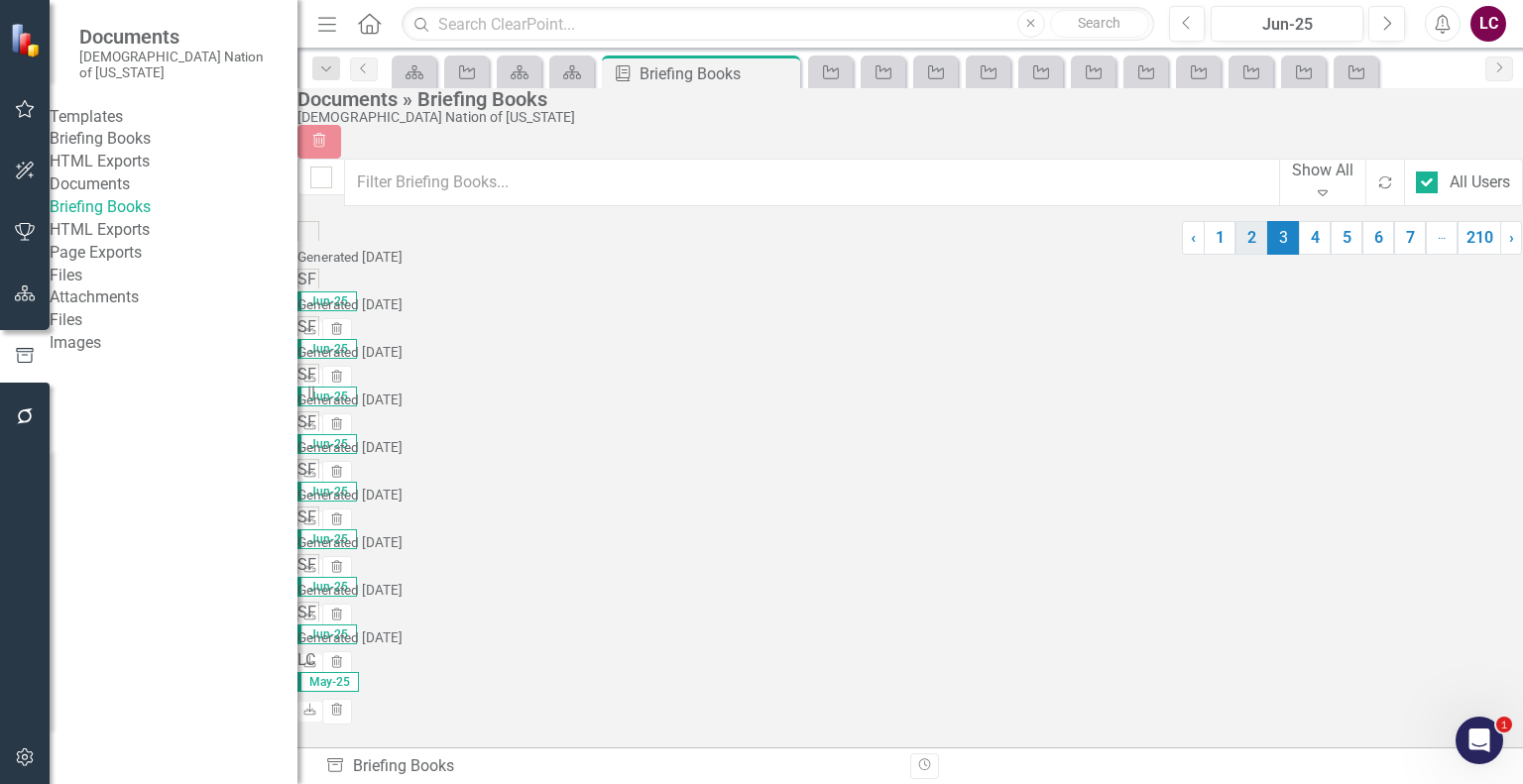 click on "2" at bounding box center [1251, 238] 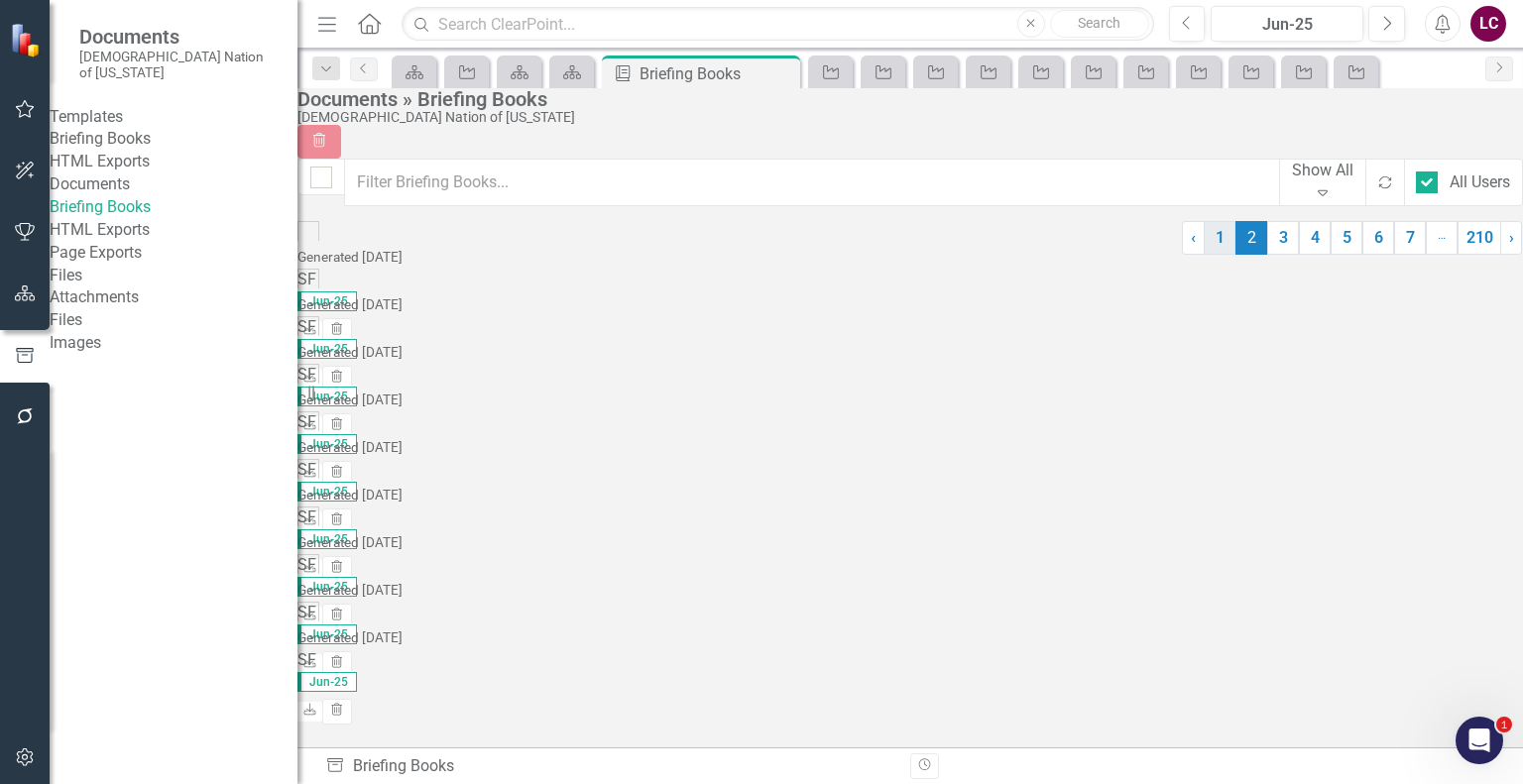 click on "1" at bounding box center (1220, 238) 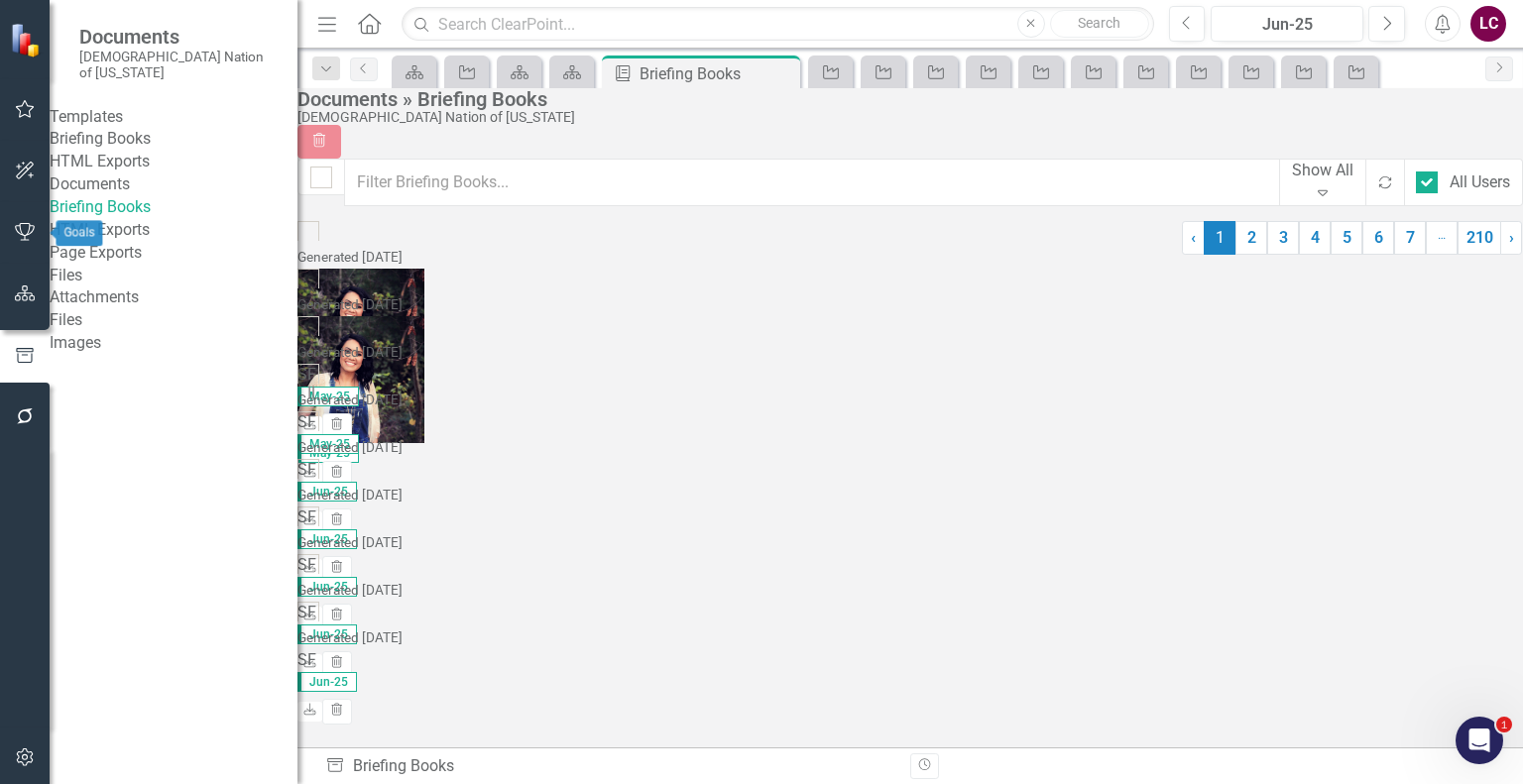 click 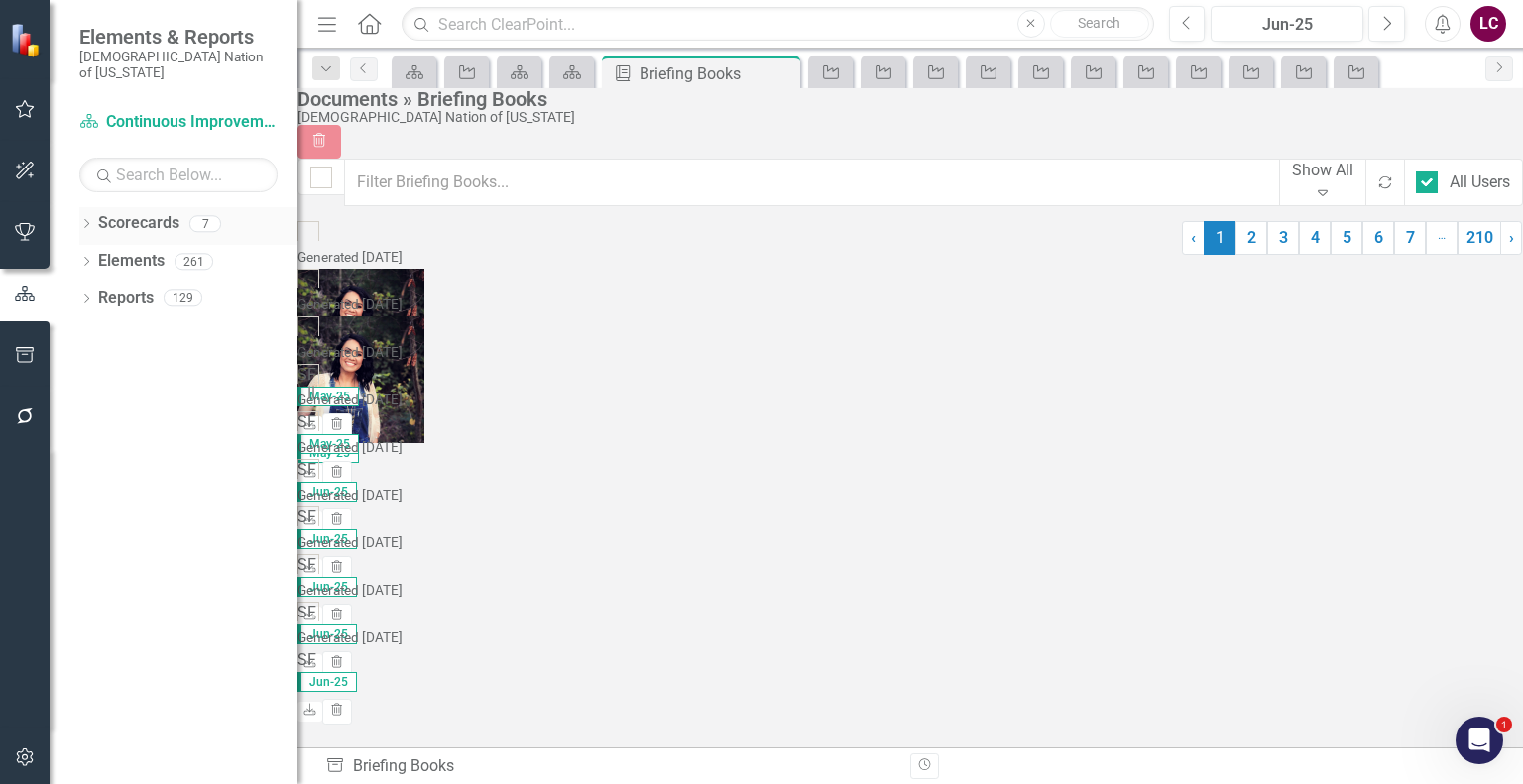 click on "Dropdown" 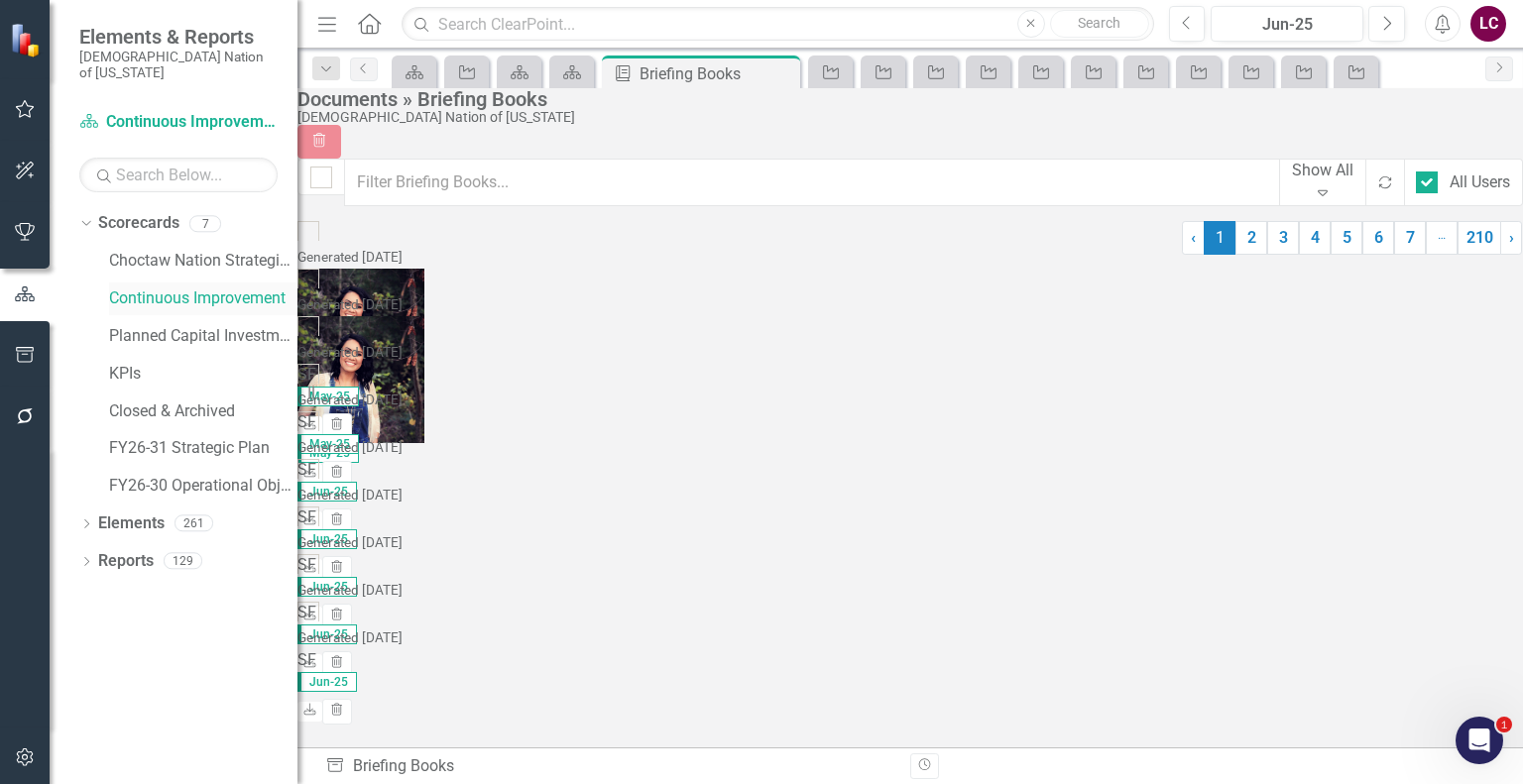 click on "Continuous Improvement" at bounding box center [203, 298] 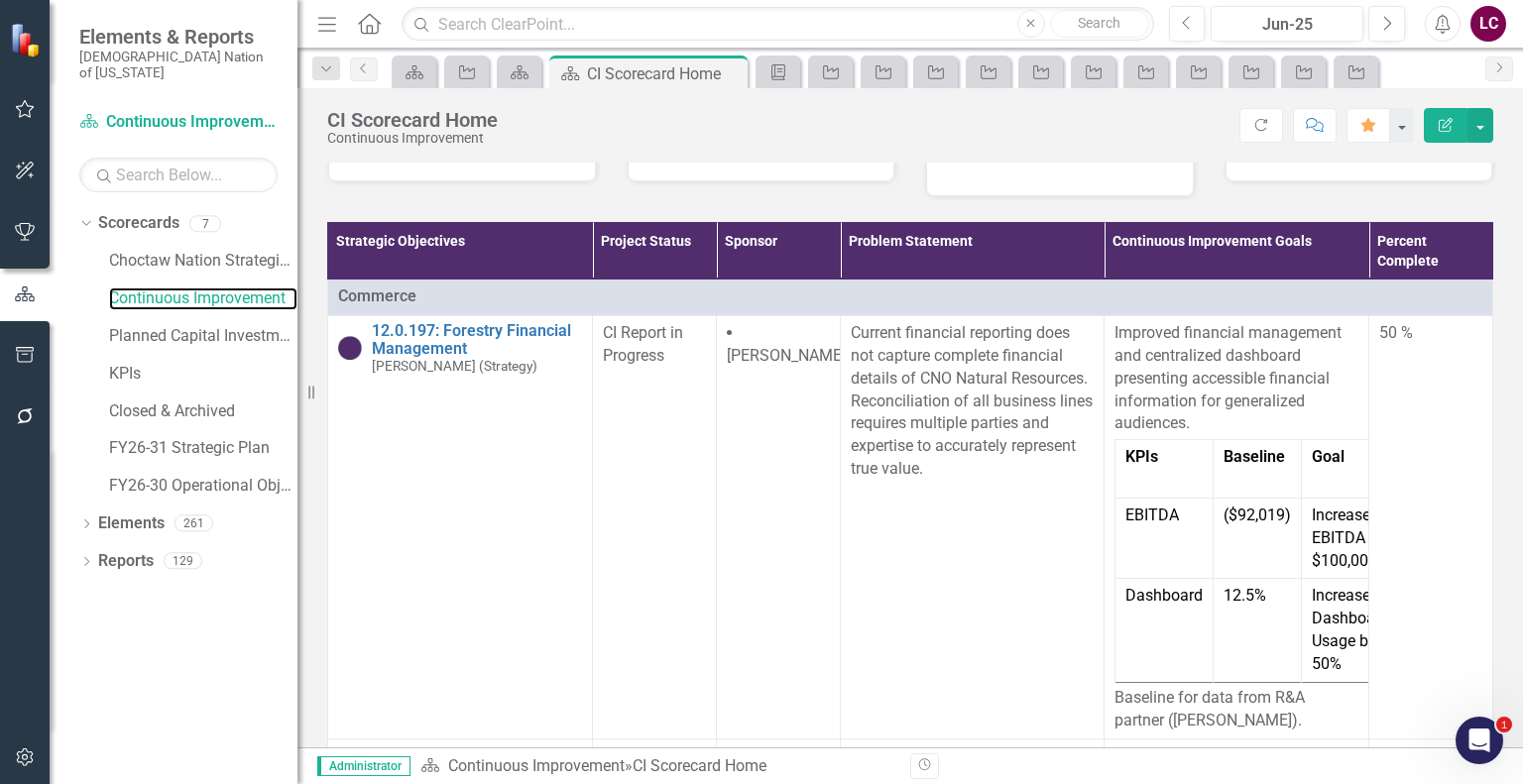 scroll, scrollTop: 595, scrollLeft: 0, axis: vertical 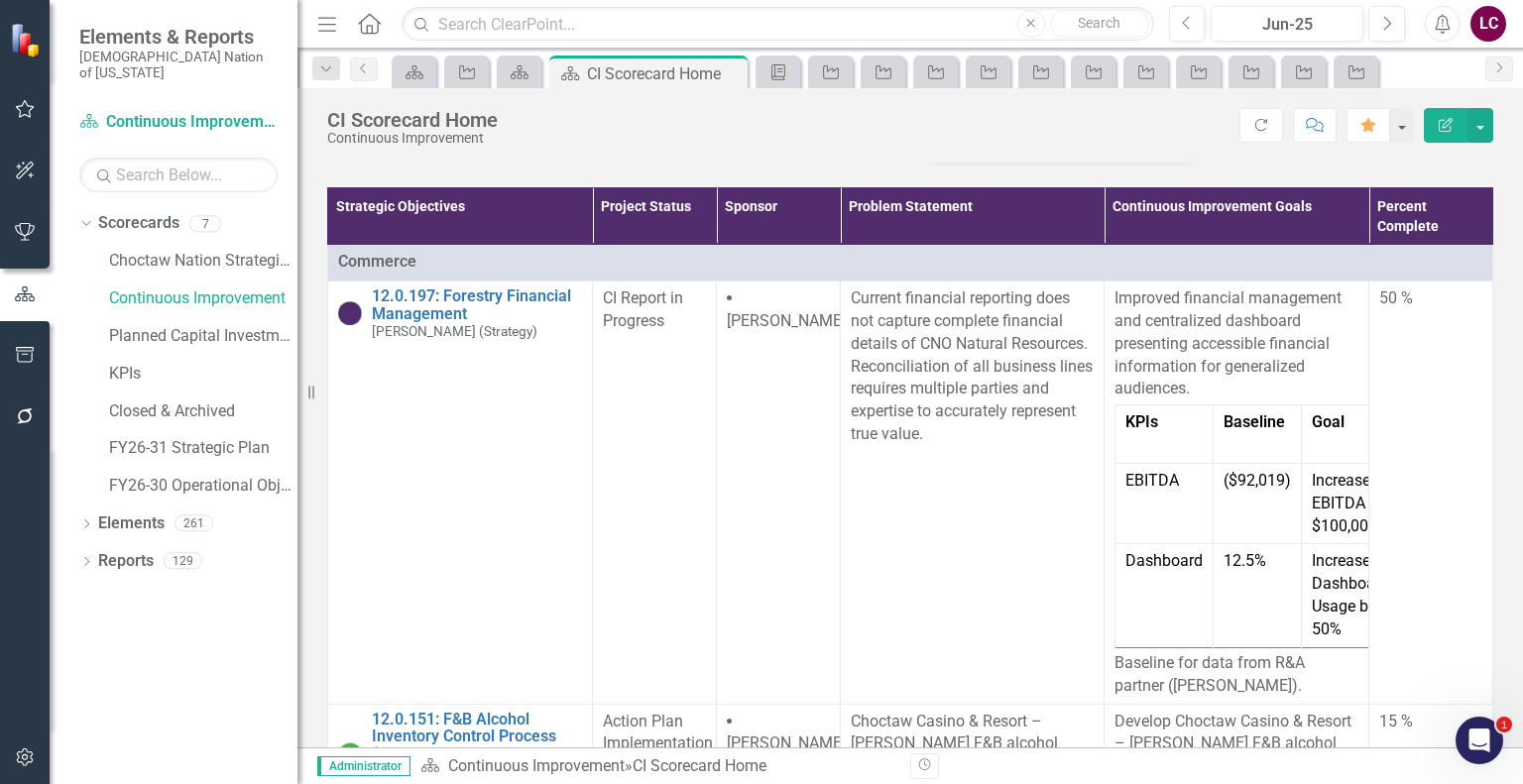 click on "Menu" 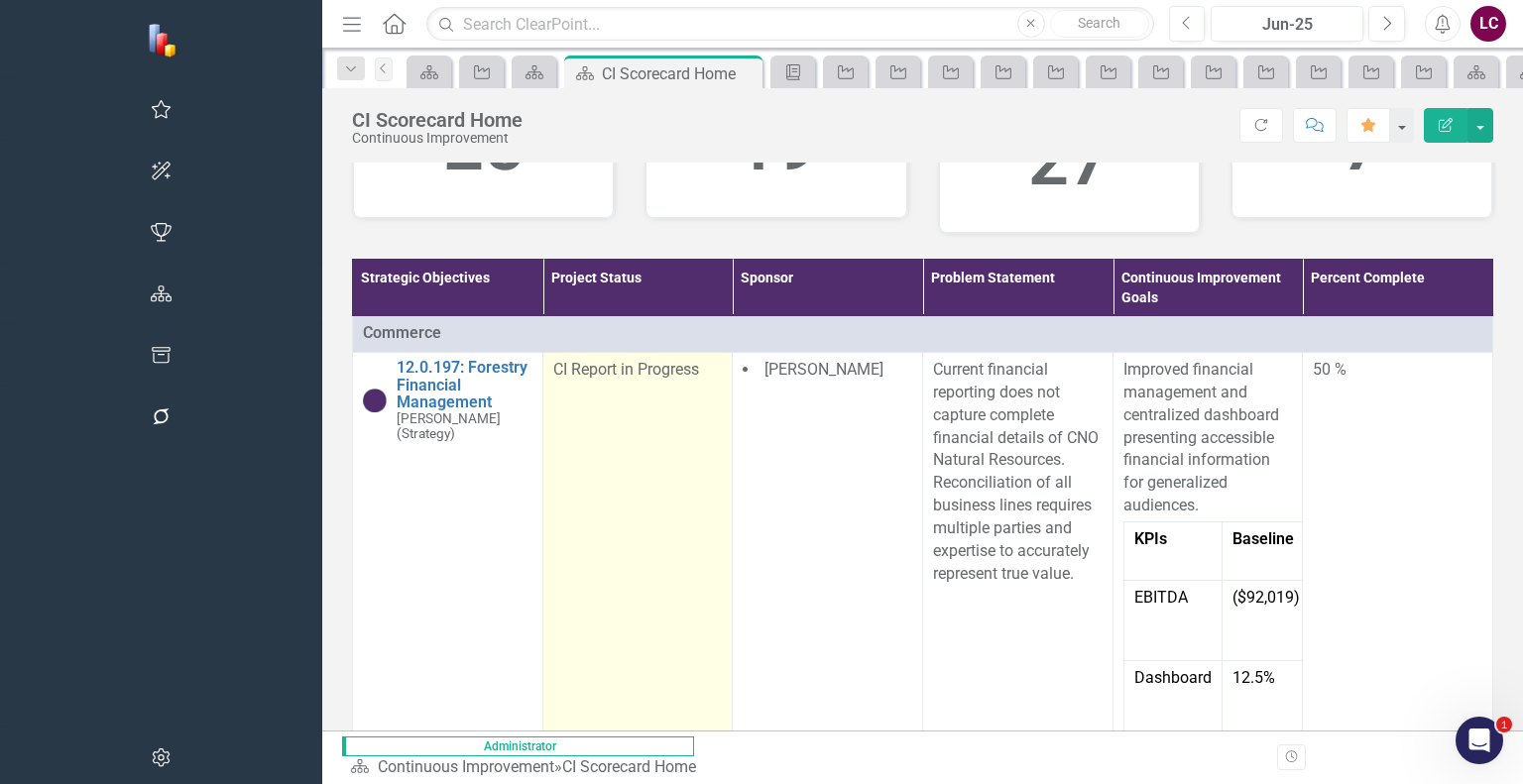 scroll, scrollTop: 381, scrollLeft: 0, axis: vertical 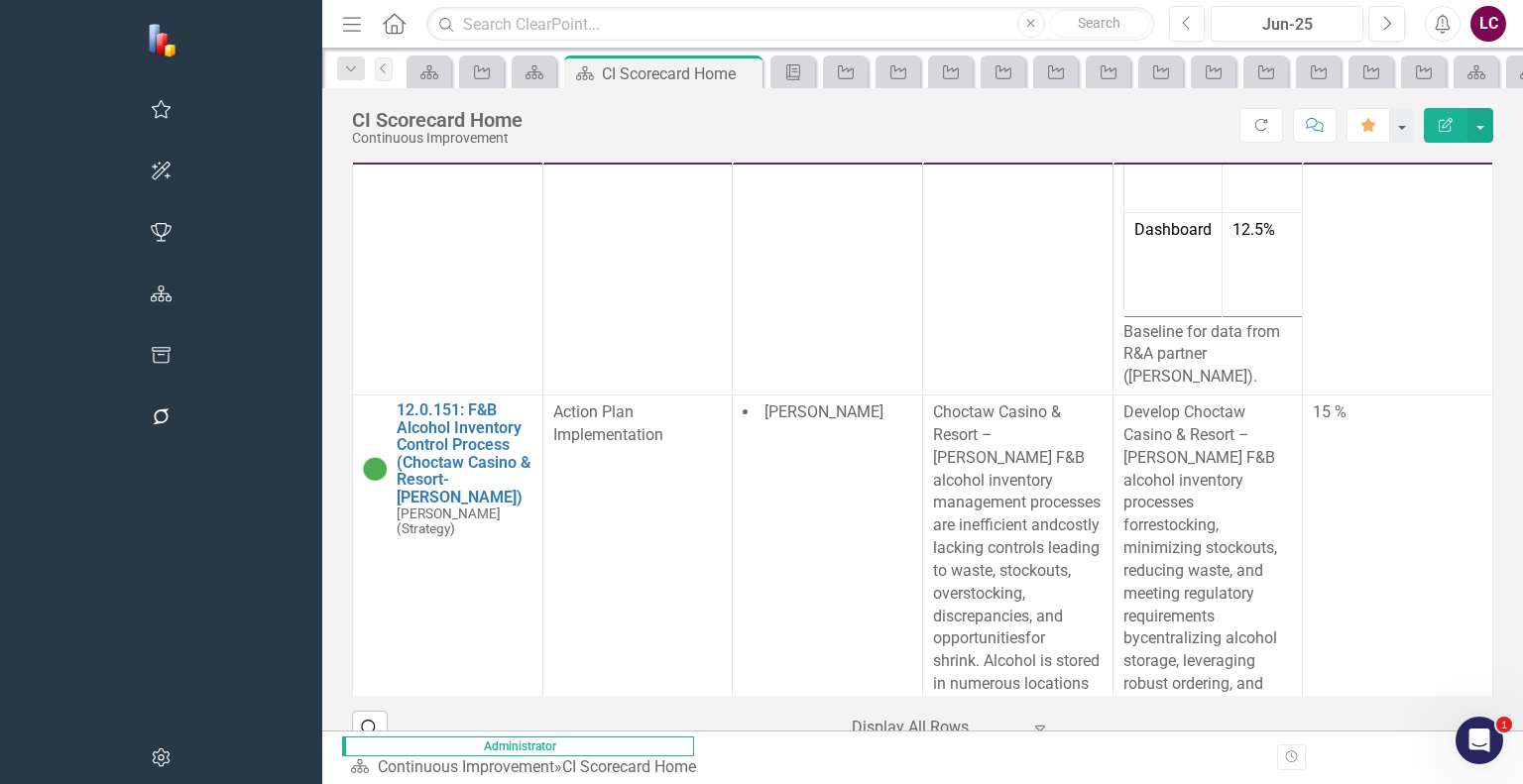 click on "12.0.116: Streamlining Banned Patron Fund Forfeitures Process" at bounding box center [464, 1269] 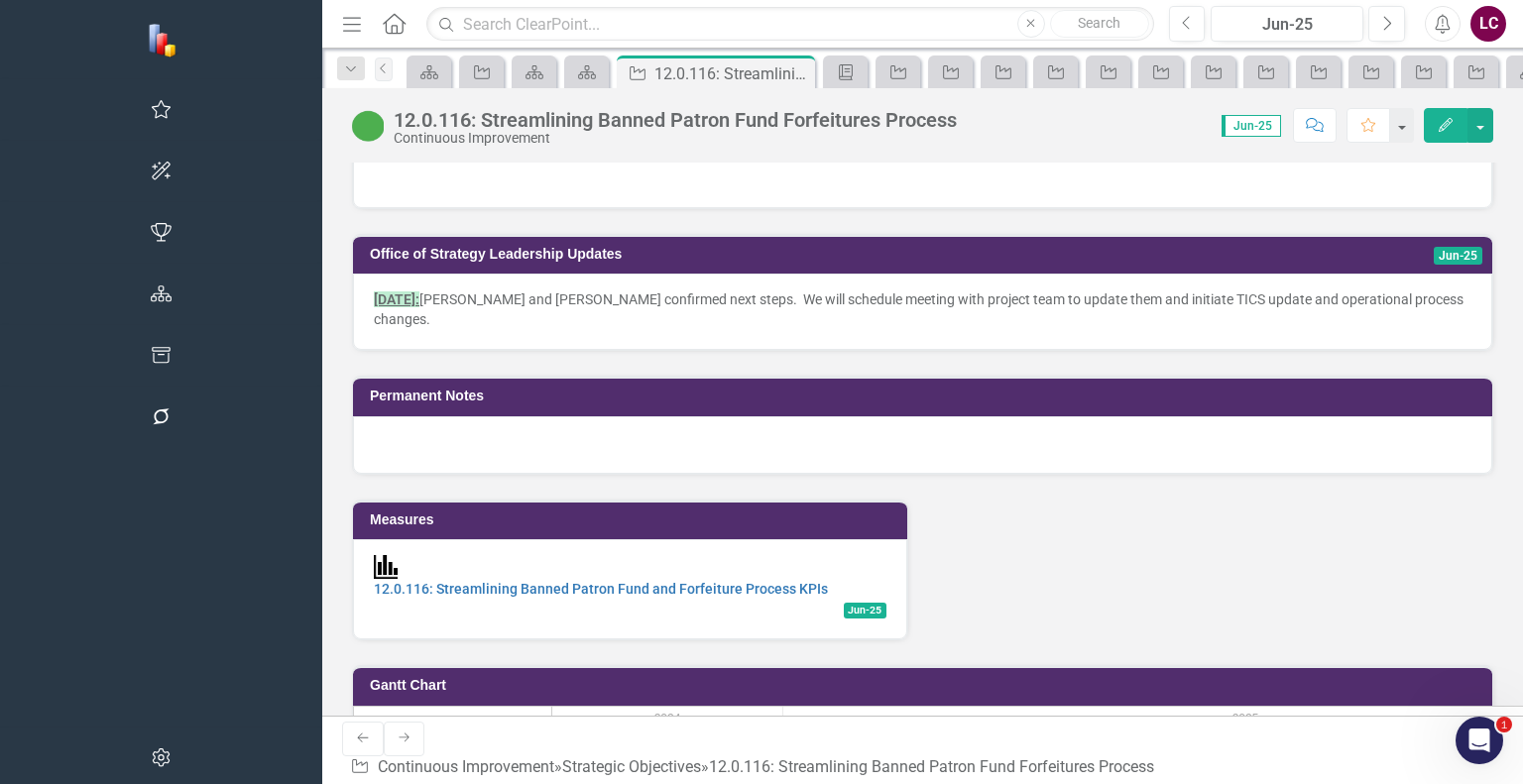 scroll, scrollTop: 1784, scrollLeft: 0, axis: vertical 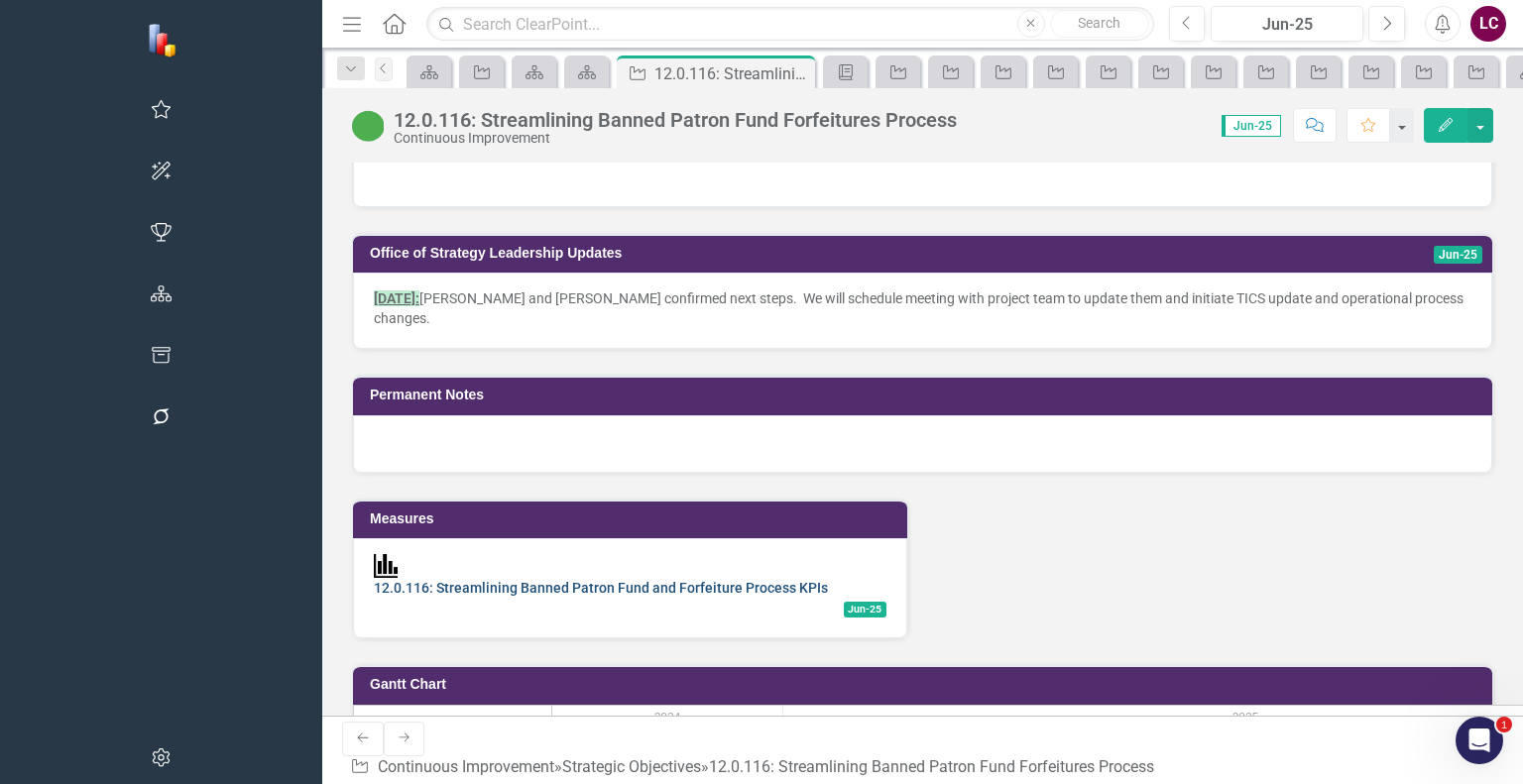 click on "12.0.116: Streamlining Banned Patron Fund and Forfeiture Process KPIs" at bounding box center (601, 588) 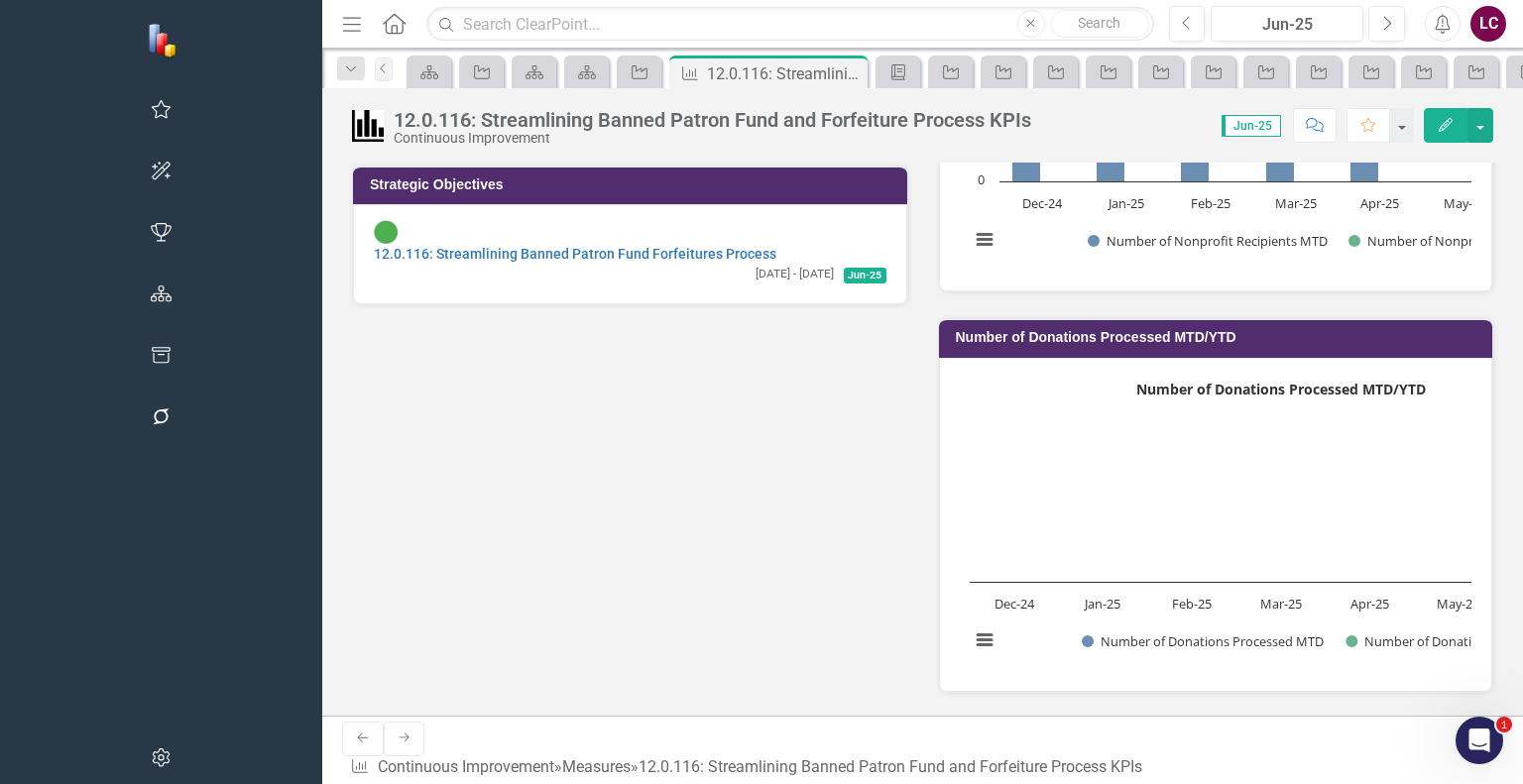 scroll, scrollTop: 0, scrollLeft: 0, axis: both 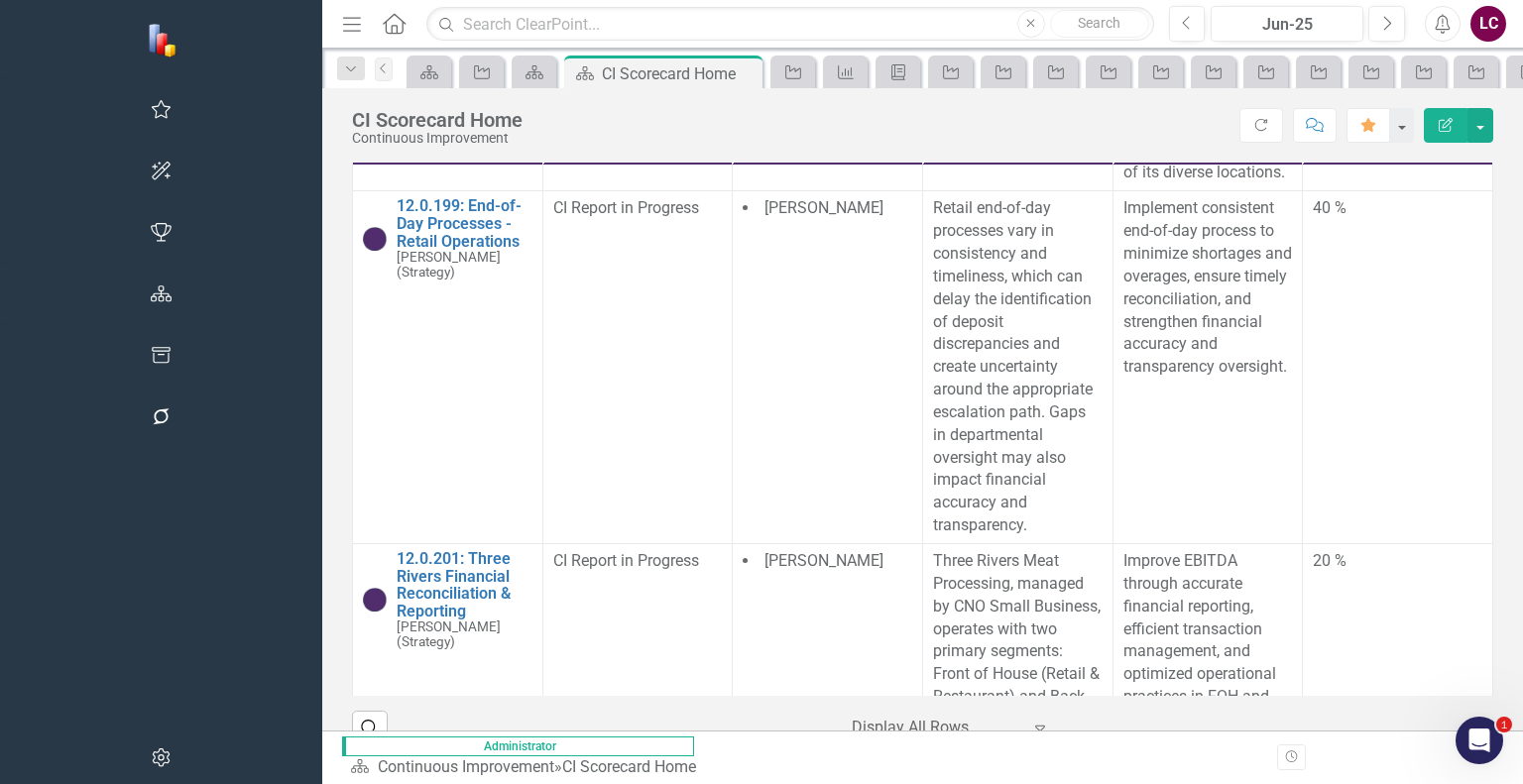 click on "12.0.69: Champuli Cafe" at bounding box center [464, 6694] 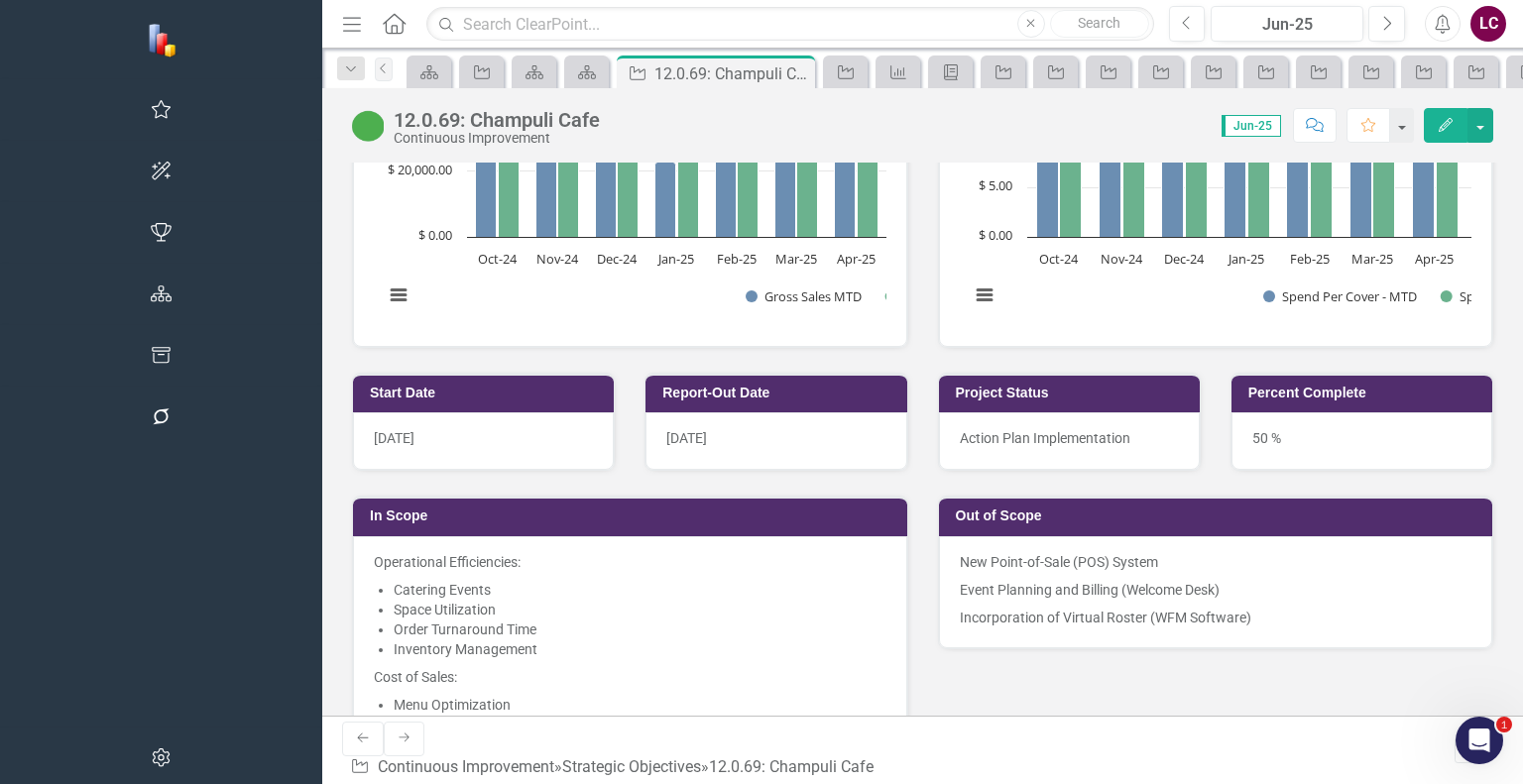 scroll, scrollTop: 1493, scrollLeft: 0, axis: vertical 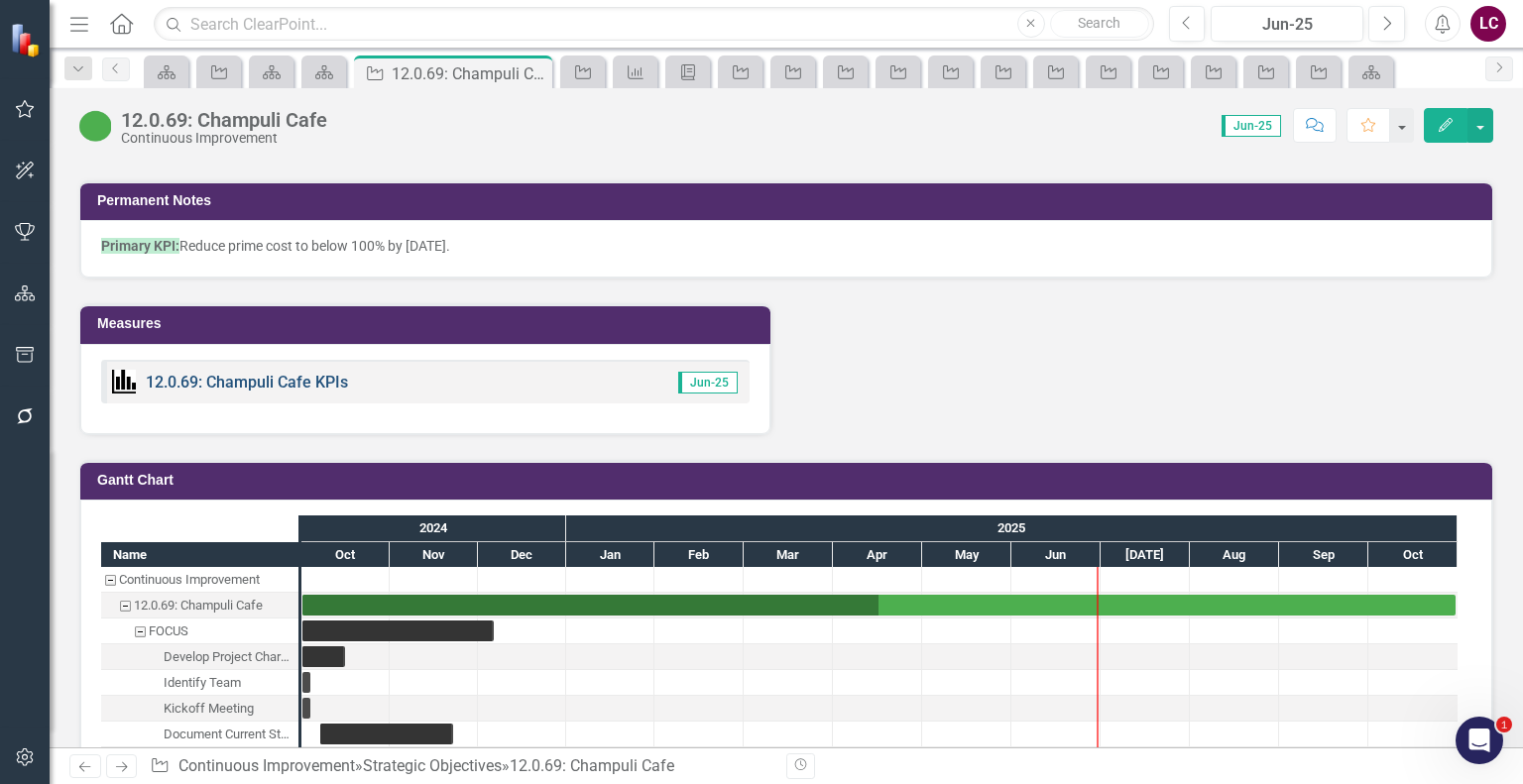 click on "12.0.69: Champuli Cafe KPIs" at bounding box center (247, 382) 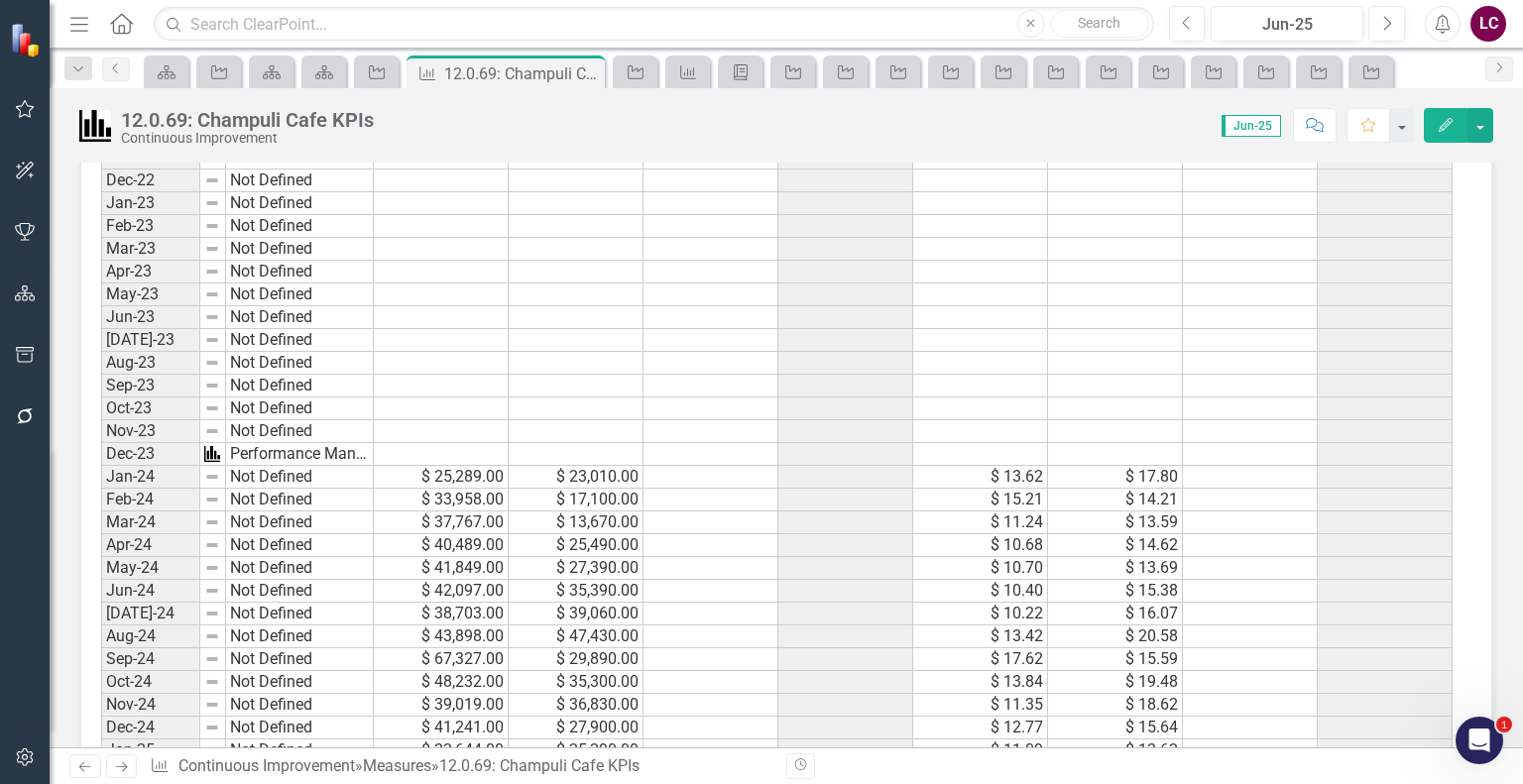 scroll, scrollTop: 2181, scrollLeft: 0, axis: vertical 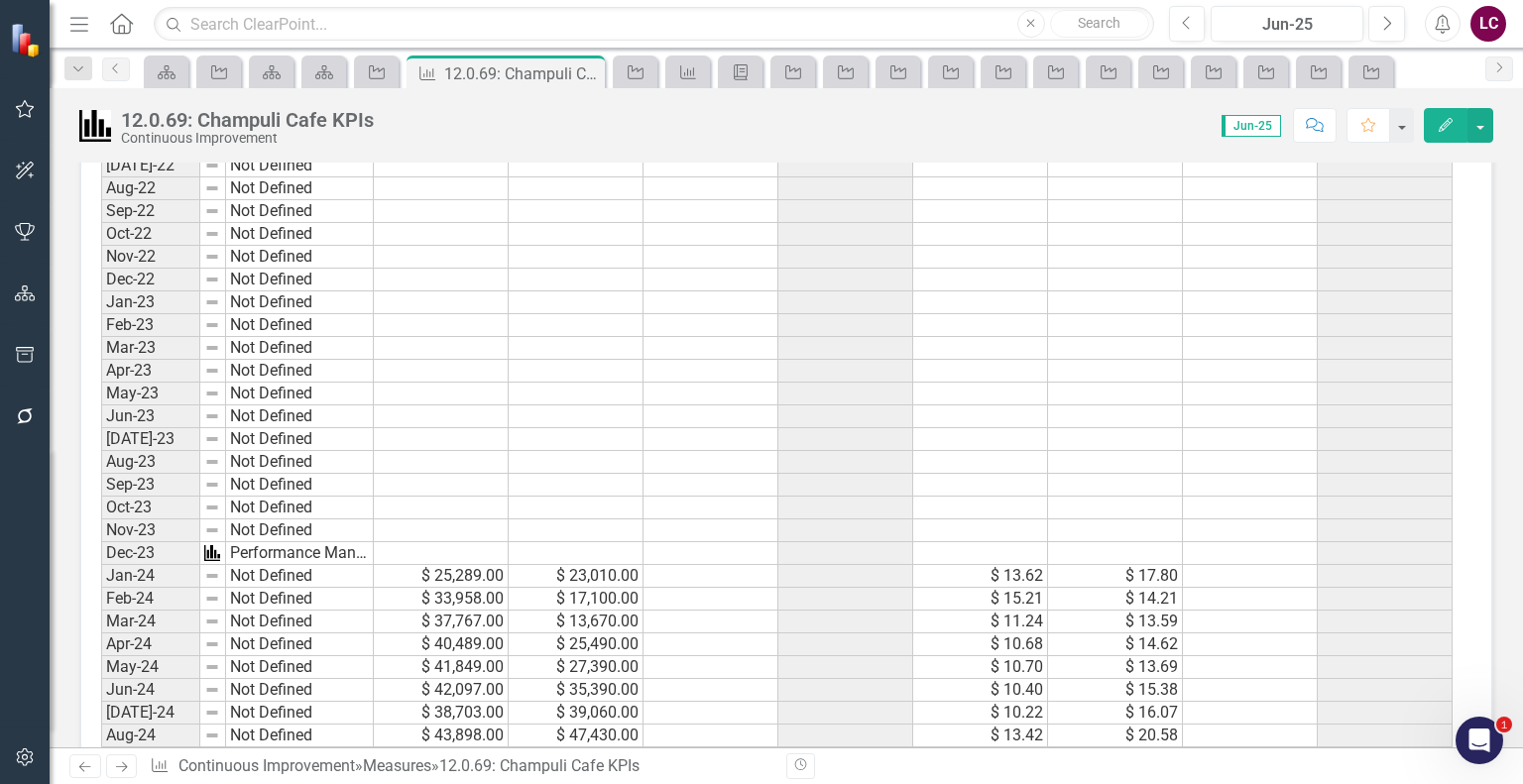 drag, startPoint x: 1522, startPoint y: 441, endPoint x: 1522, endPoint y: 378, distance: 63 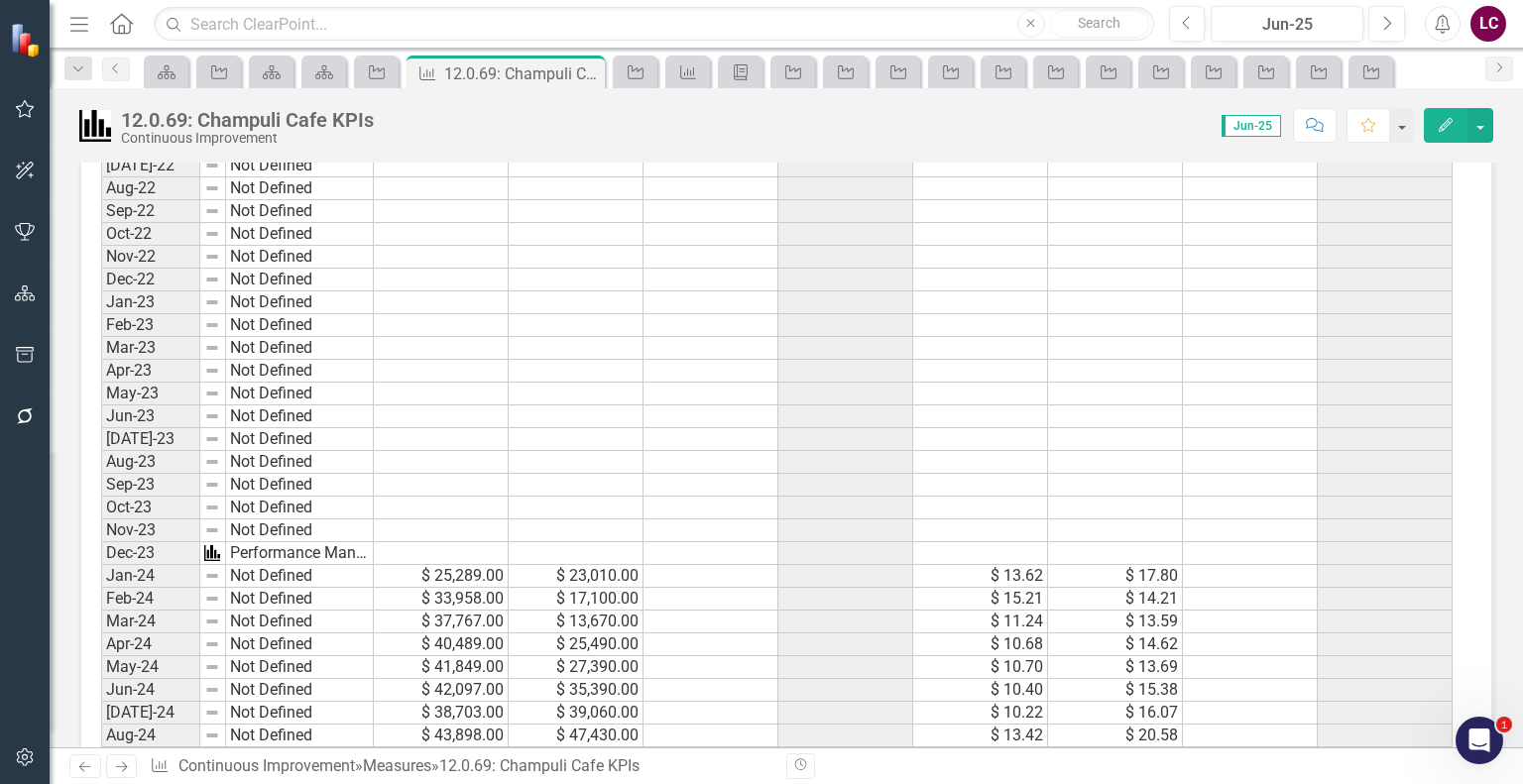 click on "Continuous Improvement Goals
KPIs
Baseline
Goal
Due Date
Gross Sales
XX
Increase revenue by 10%
24 months
Labor
XX
Decrease cost by 10%
24 months
Spend Per Cover
XX
Decrease cost by 10%
24 months
Catering
N/A
Implement tracking of Revenue
12 months
Baseline based on XXX Progress Jun-25 In June 2025, Gross Sales MTD decreased to 35,428 from 42,100 in the previous year, while Spend Per Cover MTD slightly increased to 11.91 from 10.4. This indicates a decline in total sales but a rise in average spend per customer.  Focus Areas Cultural Services Jun-25 Data Source Member Services - Cultural - Cultural Center - Food and Beverage Tab Strategic Objectives 12.0.69: Champuli Cafe 10/1/24 - 10/31/25 Jun-25 Spend Per Cover Chart Bar chart with 2 data series. The chart has 1 X axis displaying categories.  Oct-24" at bounding box center [786, 455] 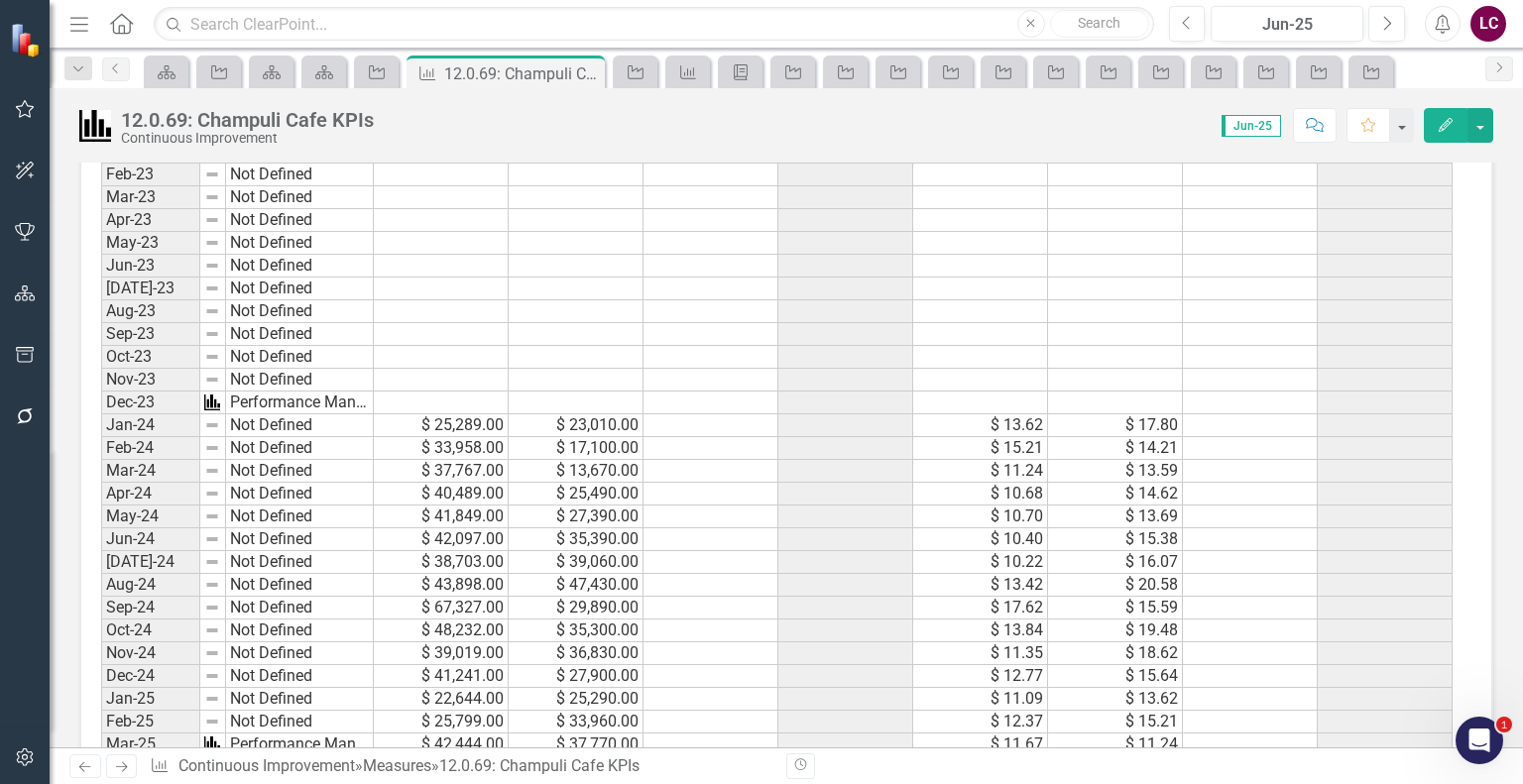 scroll, scrollTop: 2371, scrollLeft: 0, axis: vertical 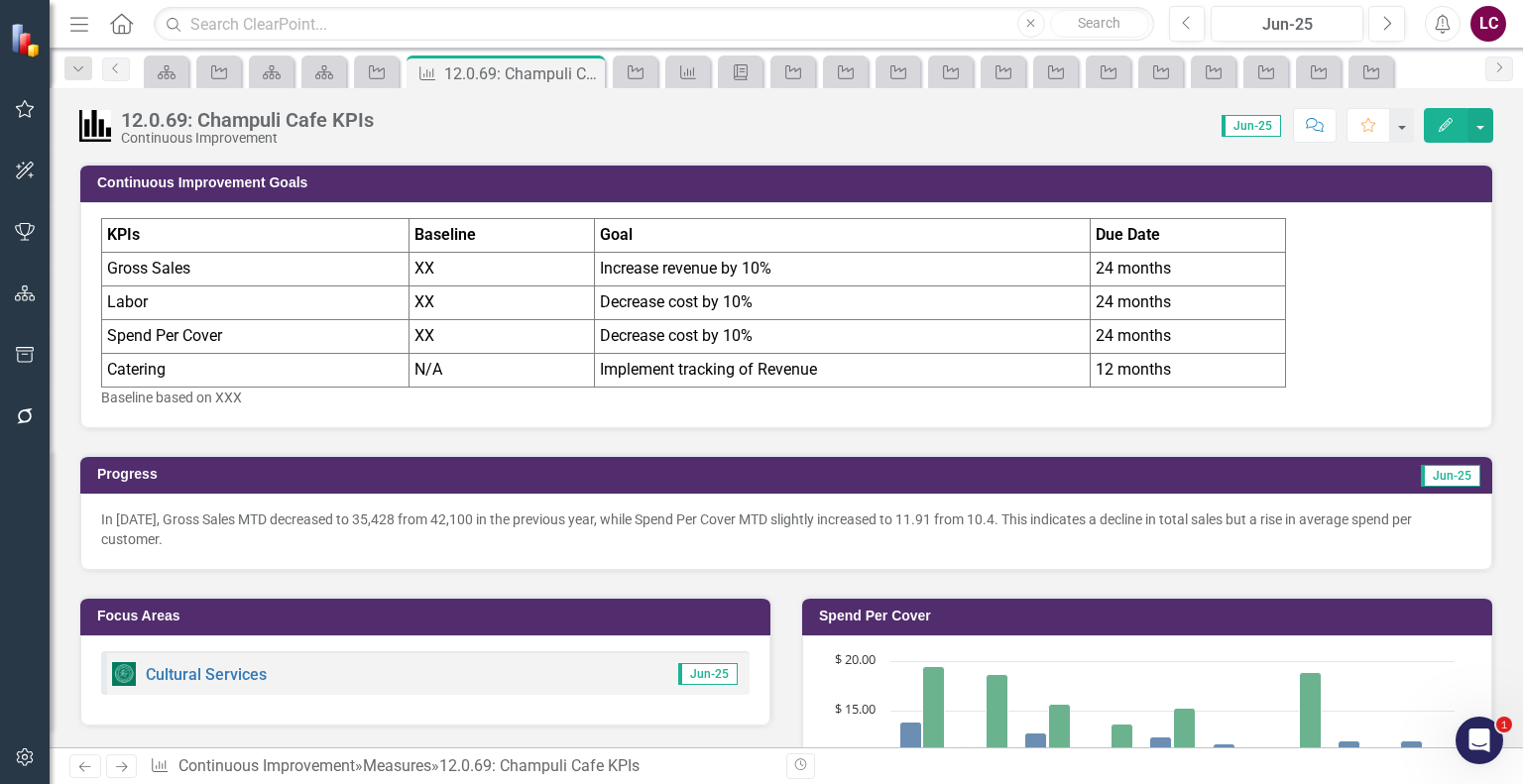 click on "XX" at bounding box center [502, 270] 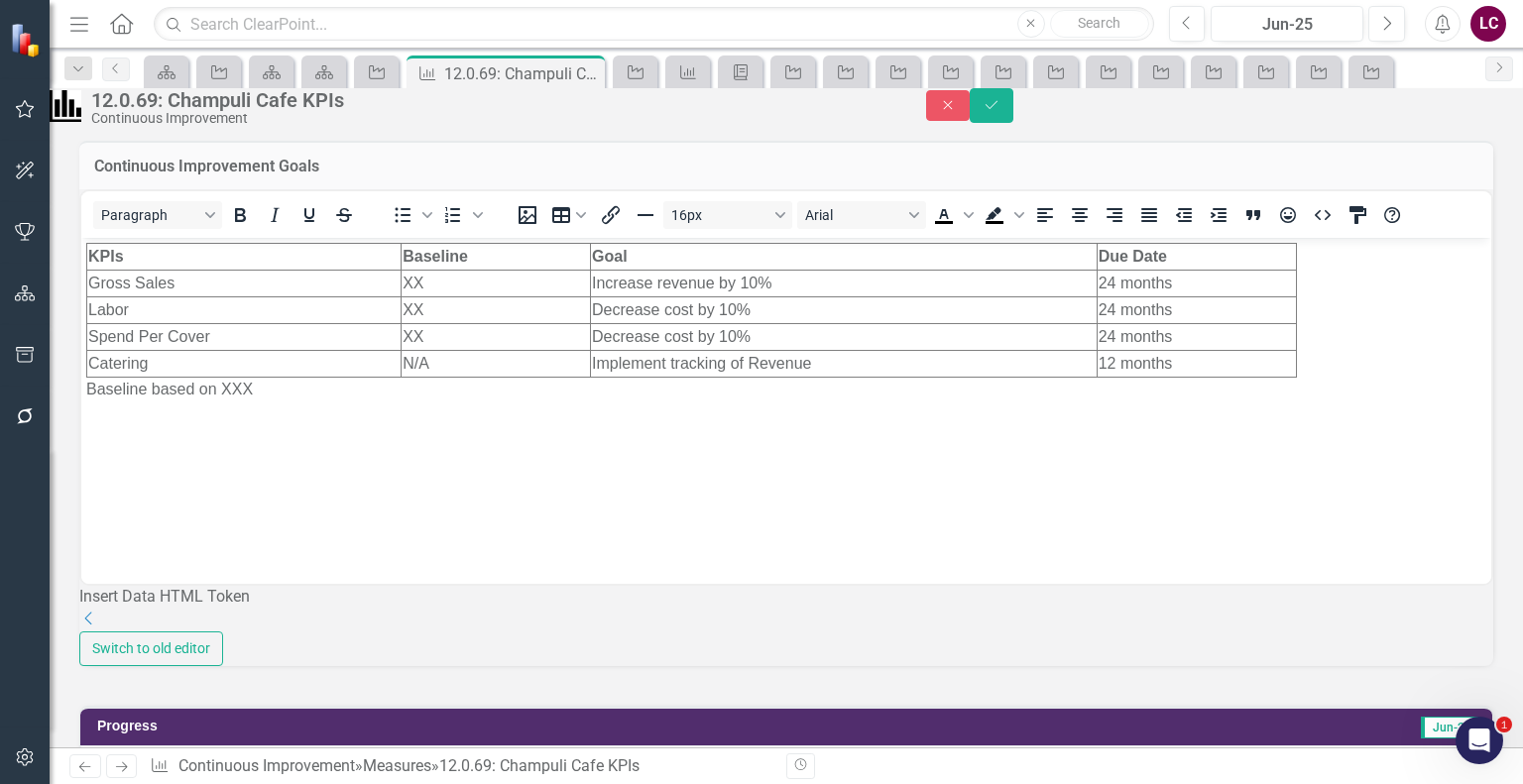 scroll, scrollTop: 0, scrollLeft: 0, axis: both 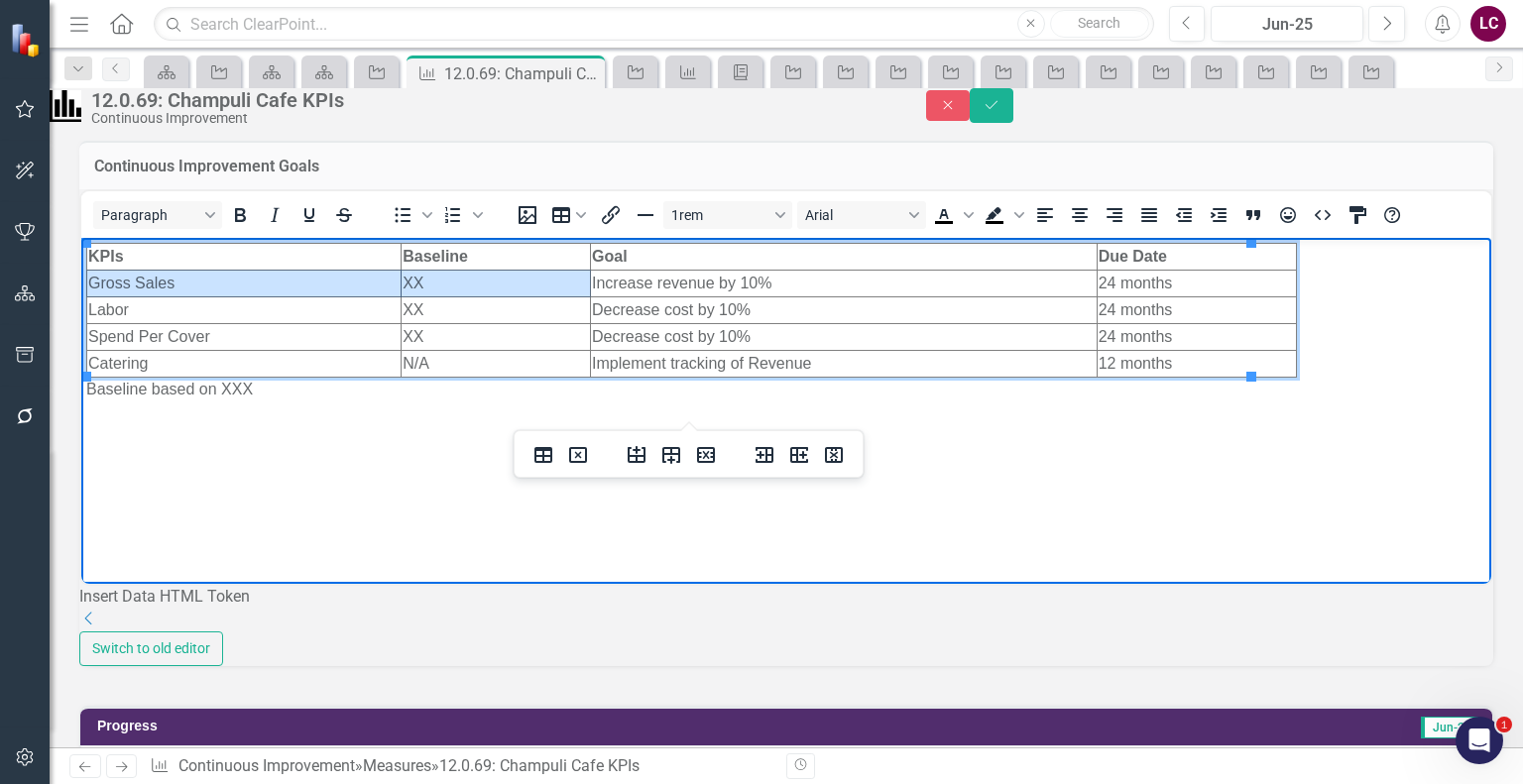 drag, startPoint x: 431, startPoint y: 280, endPoint x: 384, endPoint y: 280, distance: 47 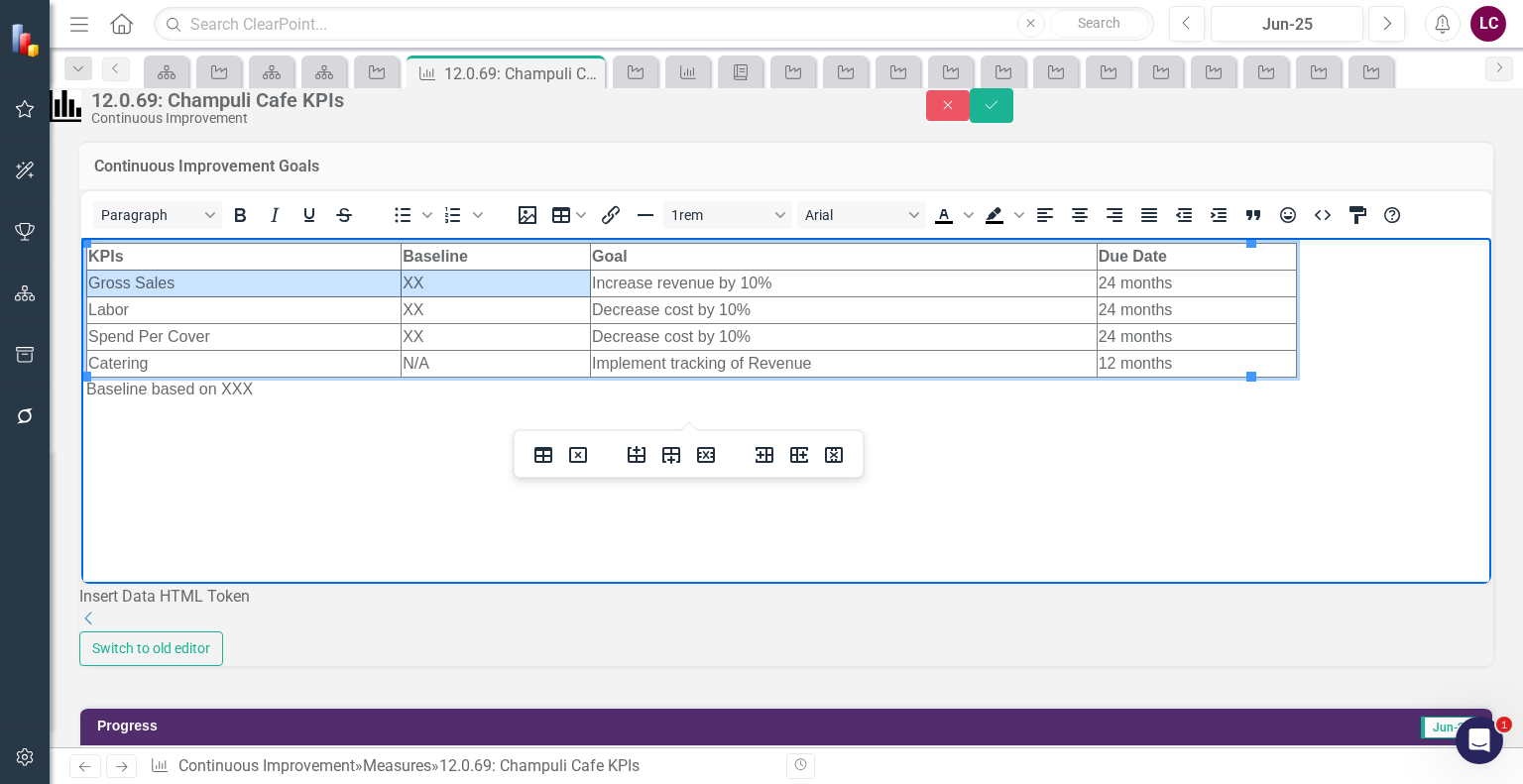 click on "Gross Sales XX Increase revenue by 10% 24 months" at bounding box center [692, 282] 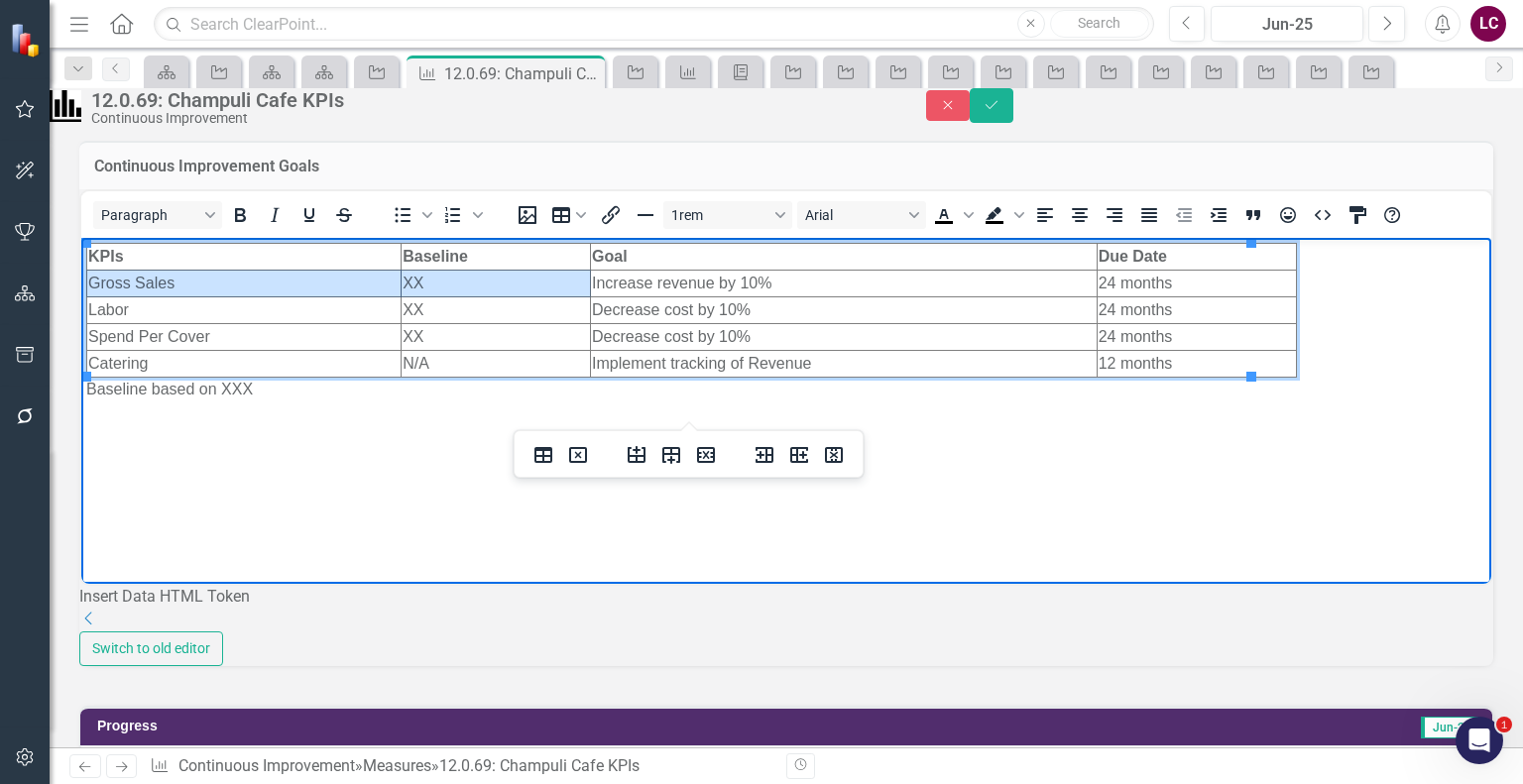 click on "XX" at bounding box center [496, 282] 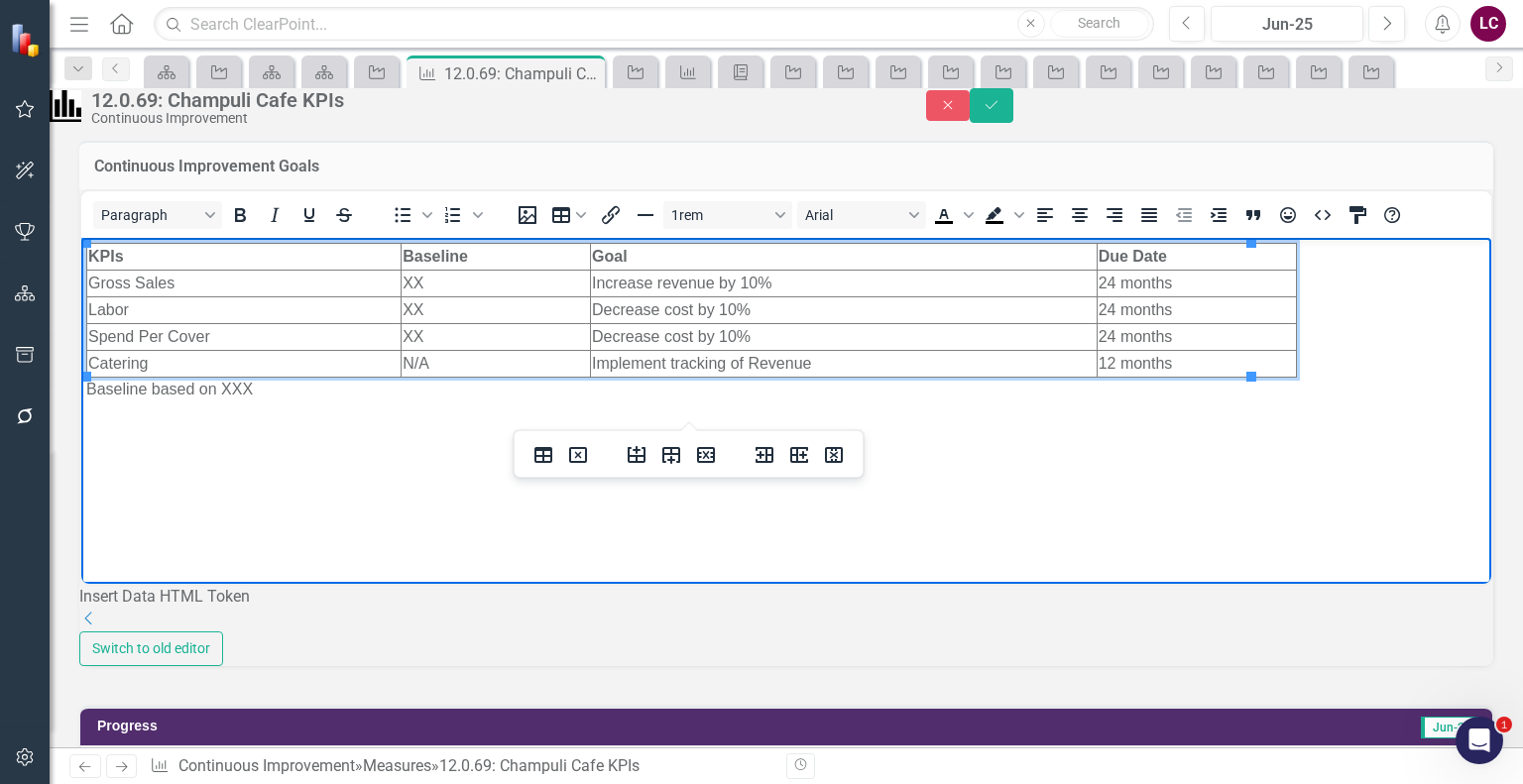 click on "XX" at bounding box center (496, 282) 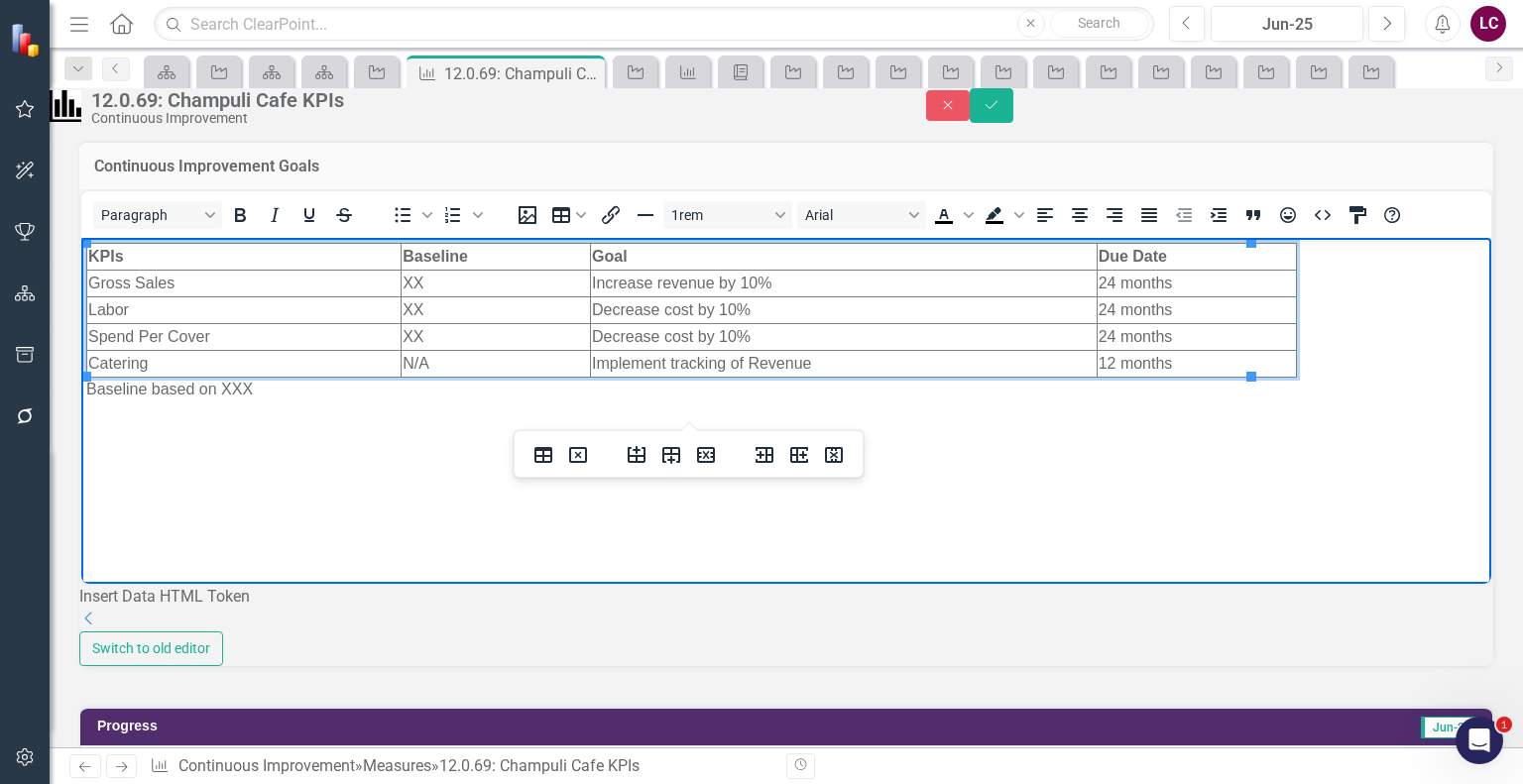 type 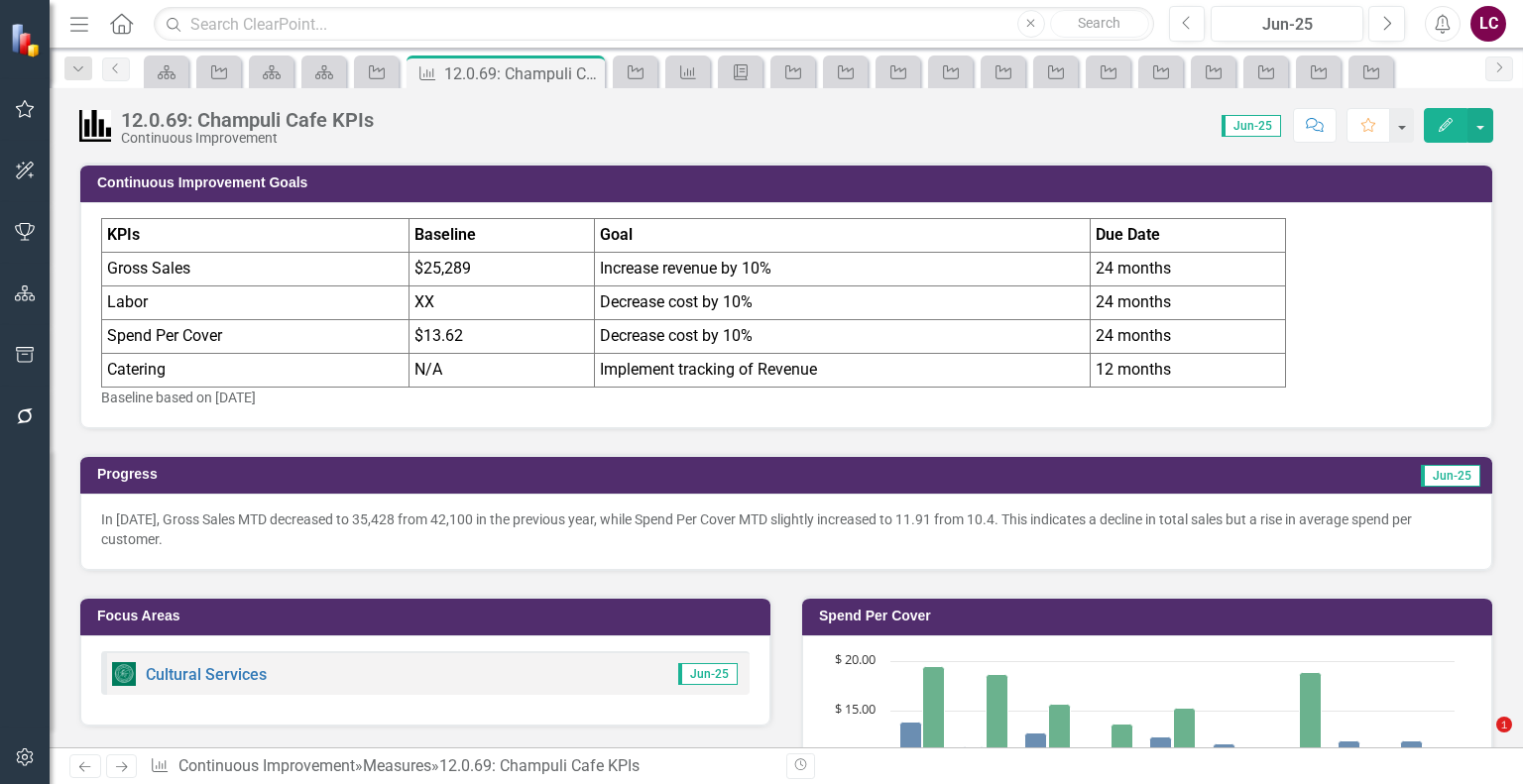 scroll, scrollTop: 0, scrollLeft: 0, axis: both 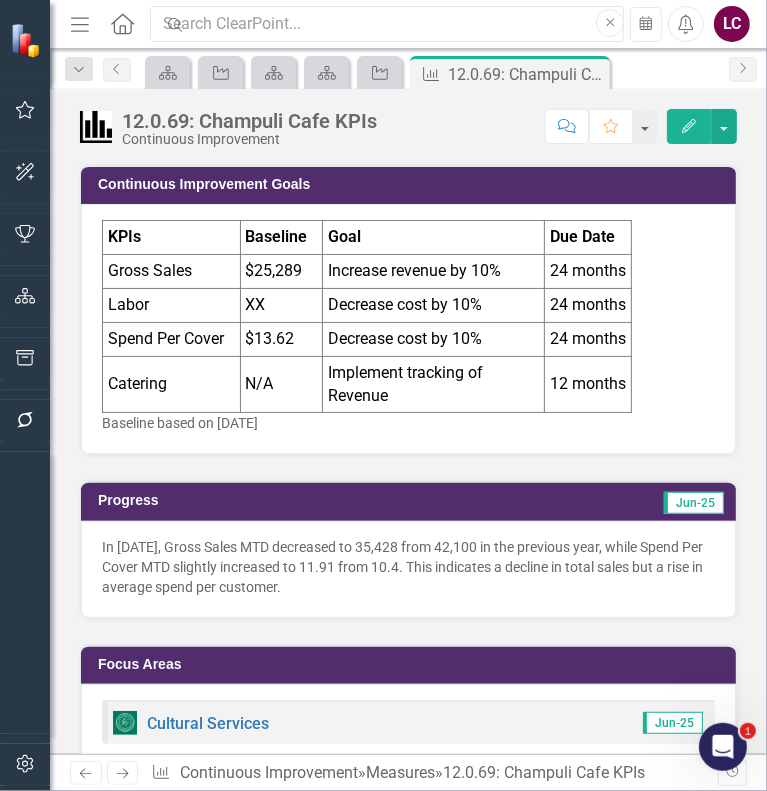 click on "KPIs
Baseline
Goal
Due Date
Gross Sales
$25,289
Increase revenue by 10%
24 months
Labor
XX
Decrease cost by 10%
24 months
Spend Per Cover
$13.62
Decrease cost by 10%
24 months
Catering
N/A
Implement tracking of Revenue
12 months
[GEOGRAPHIC_DATA] based on [DATE]" at bounding box center (408, 326) 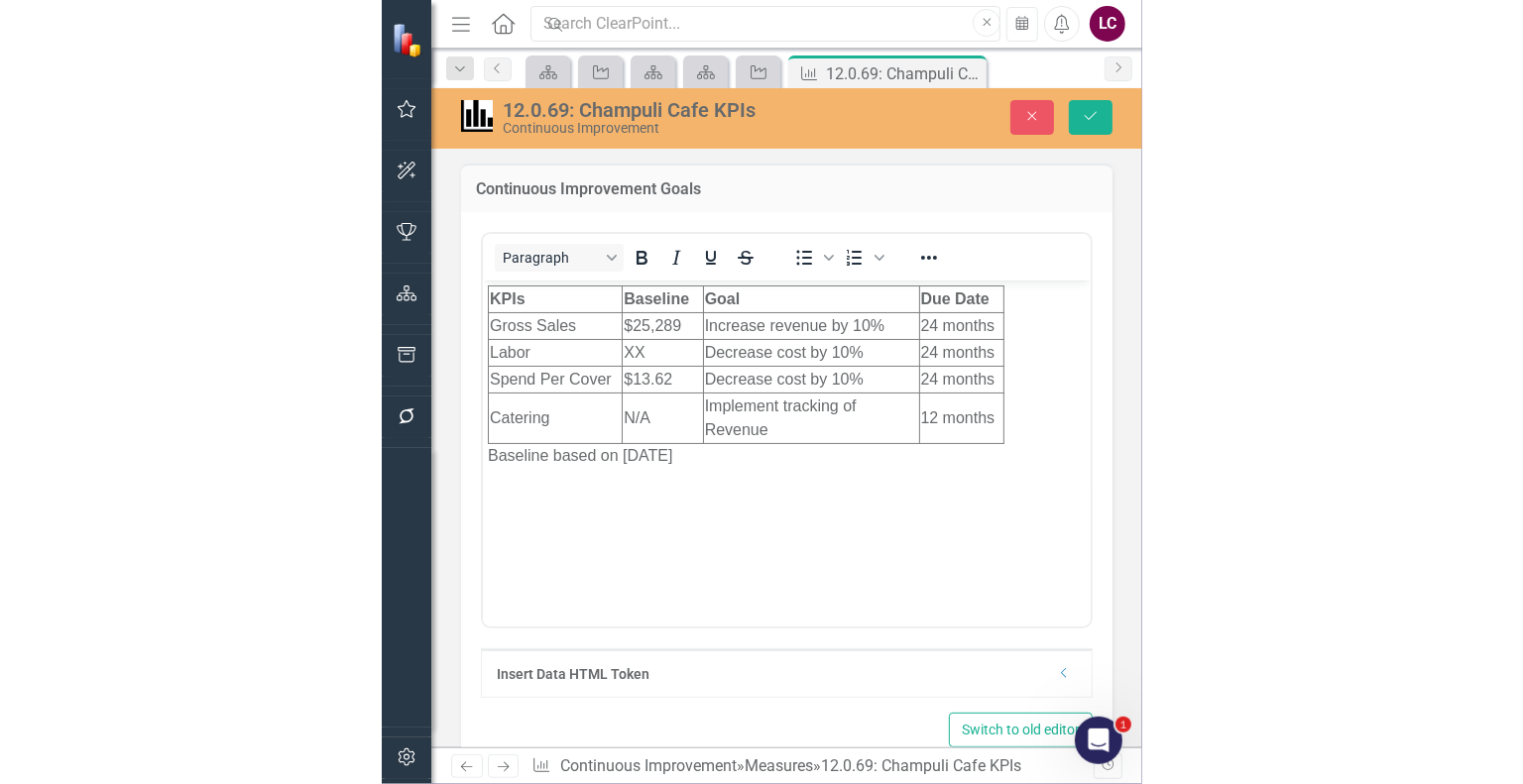 scroll, scrollTop: 0, scrollLeft: 0, axis: both 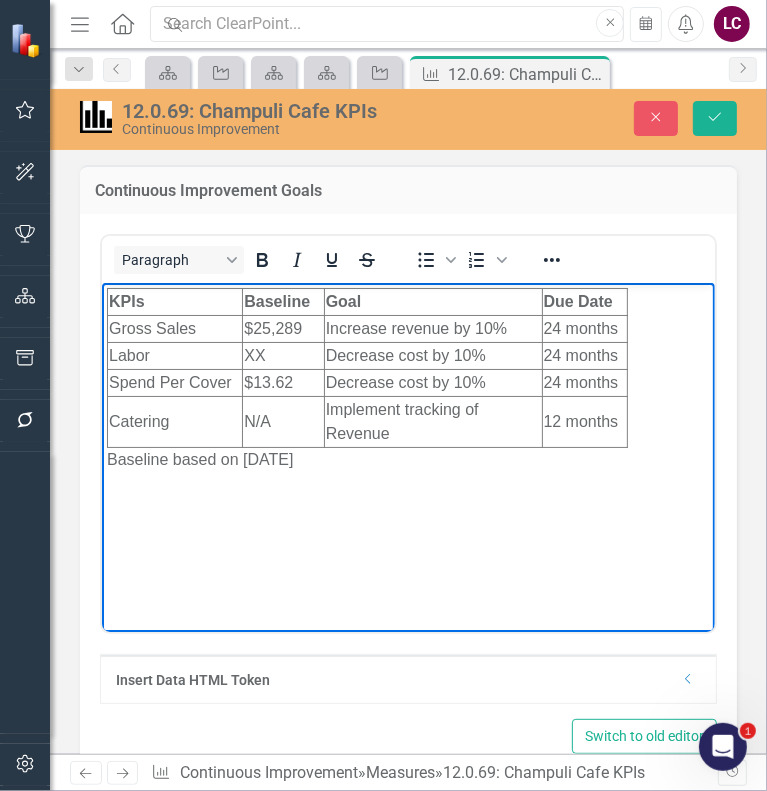 drag, startPoint x: 564, startPoint y: 475, endPoint x: 197, endPoint y: 581, distance: 382.0013 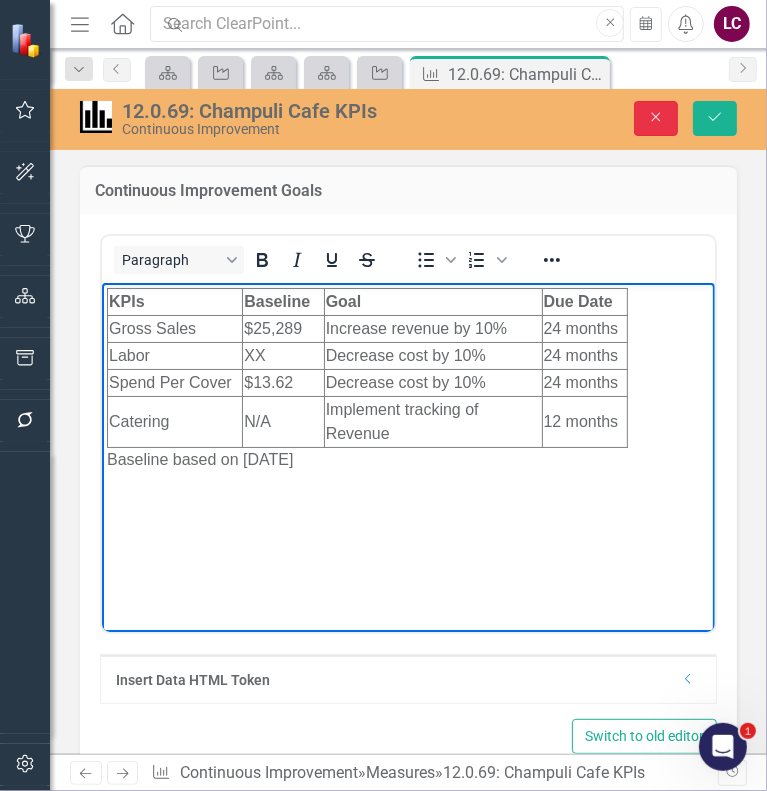 click on "Close" 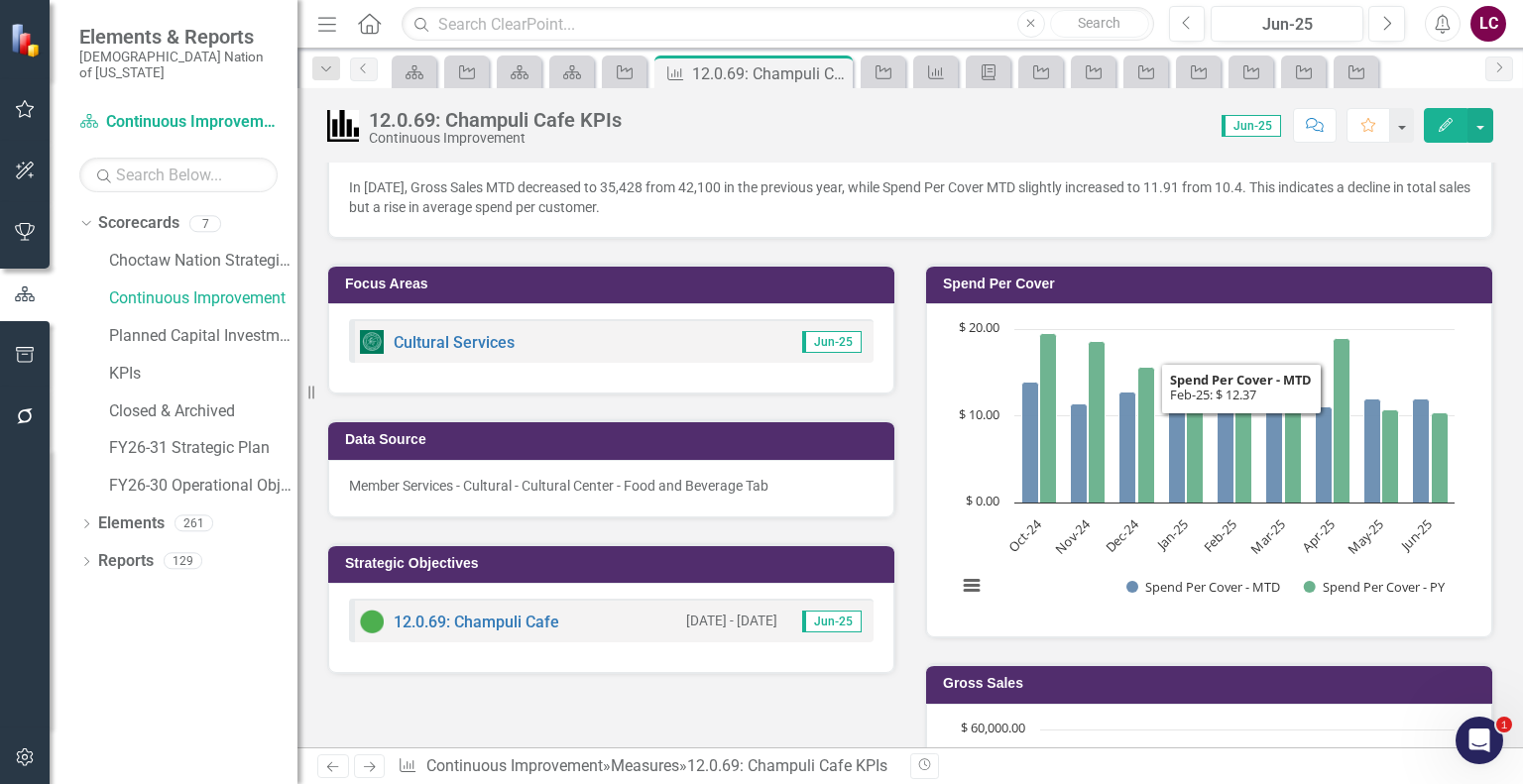 scroll, scrollTop: 297, scrollLeft: 0, axis: vertical 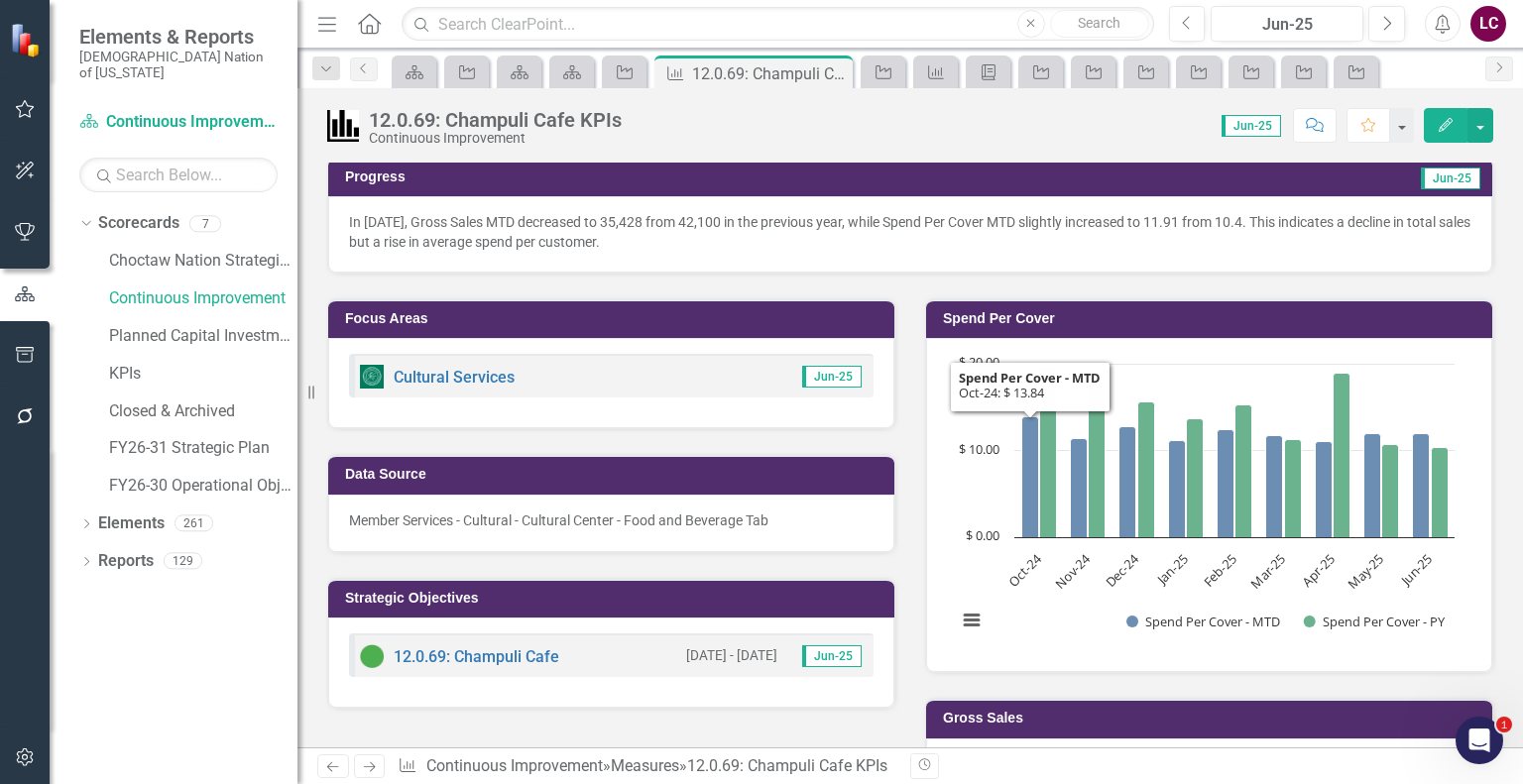 click on "Spend Per Cover" at bounding box center [1213, 318] 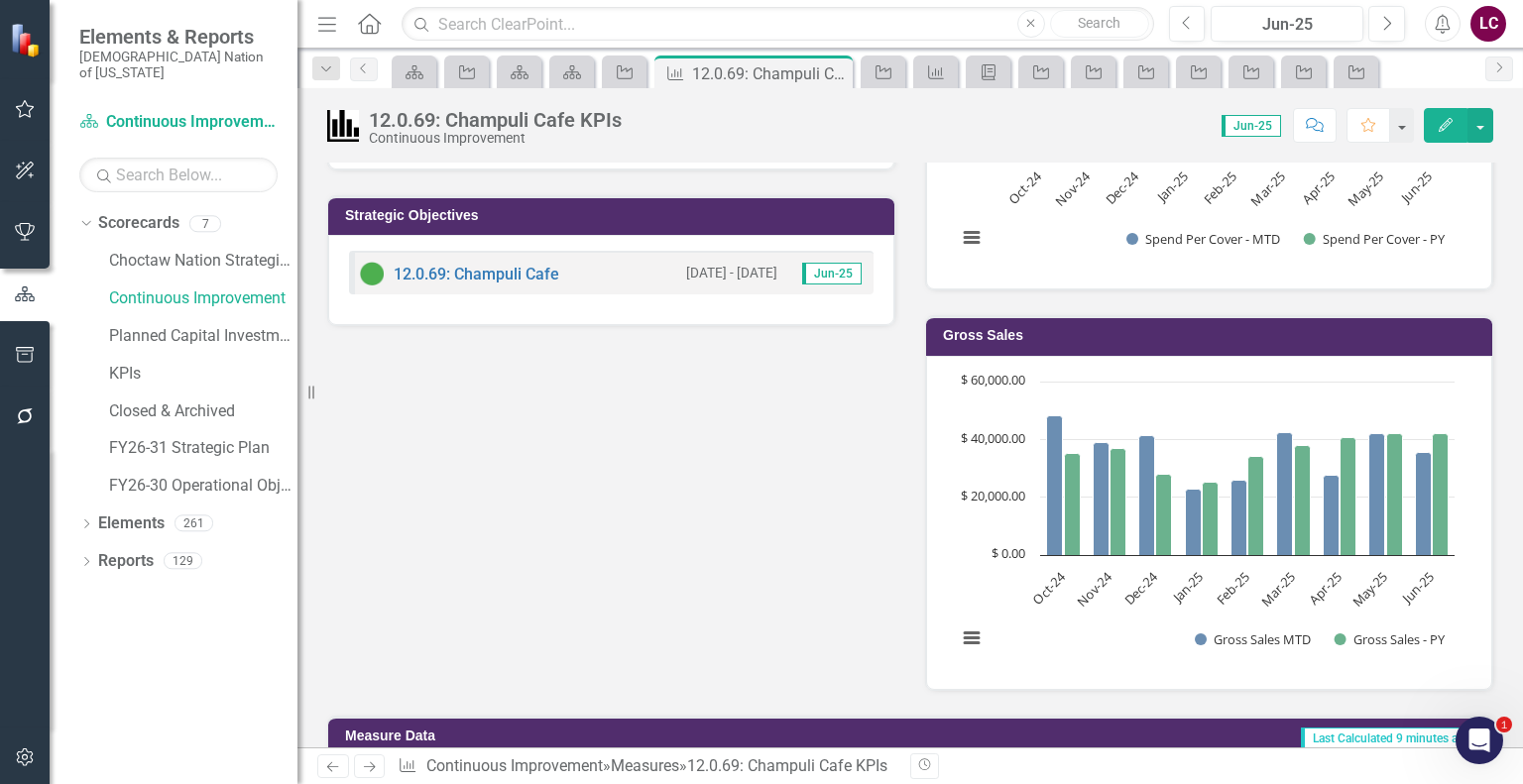 scroll, scrollTop: 694, scrollLeft: 0, axis: vertical 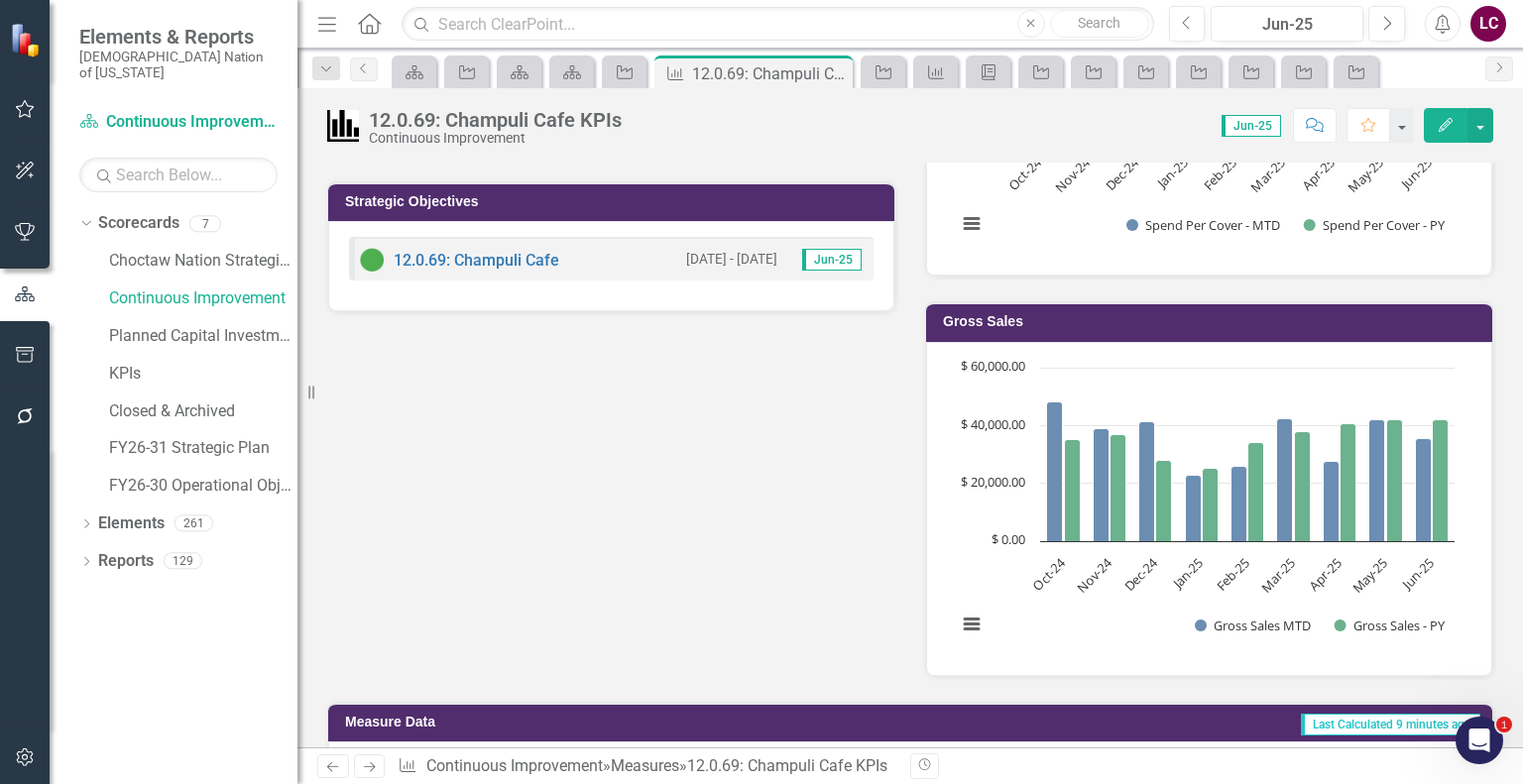 drag, startPoint x: 1345, startPoint y: 319, endPoint x: 785, endPoint y: 506, distance: 590.3973 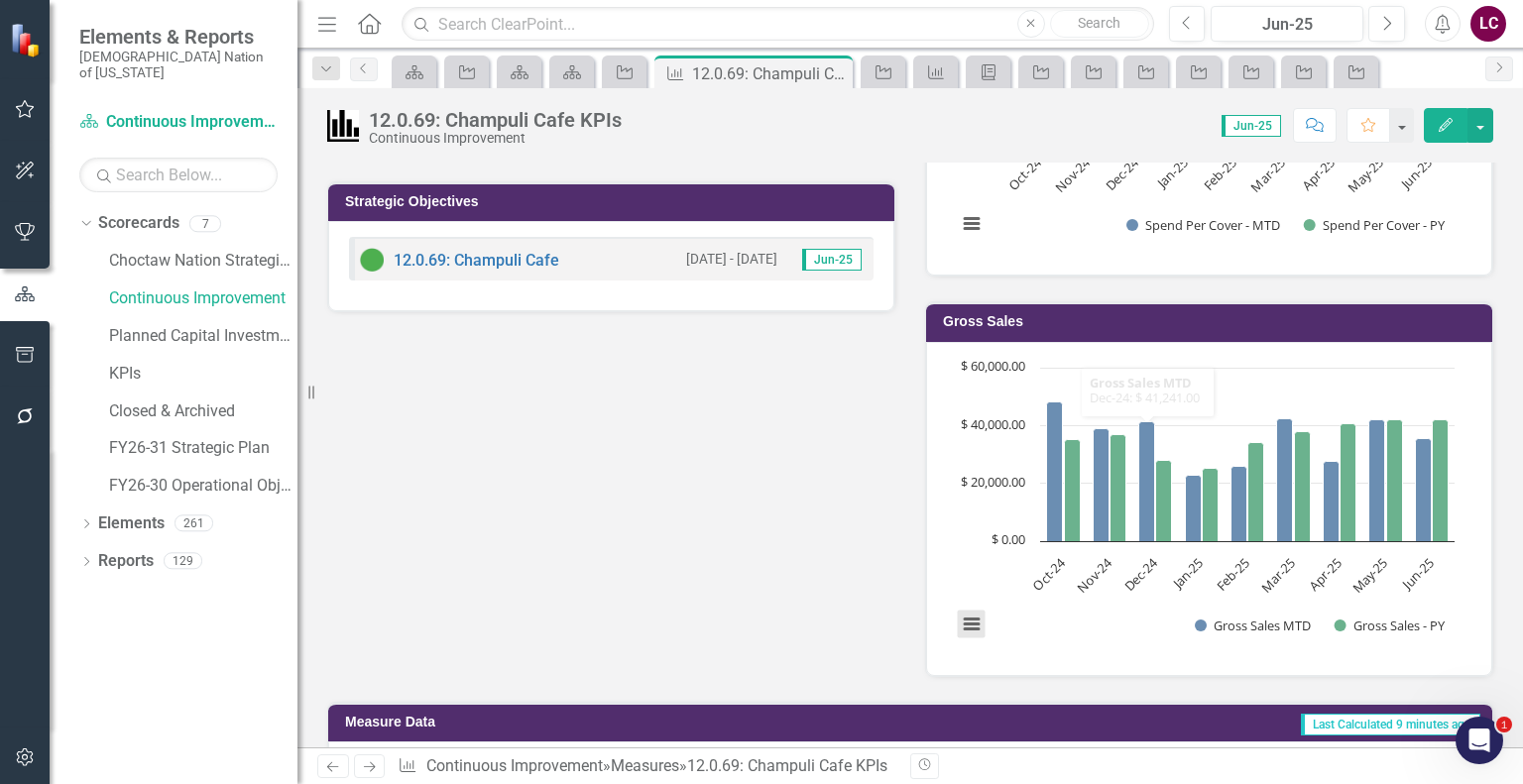 click at bounding box center (972, 624) 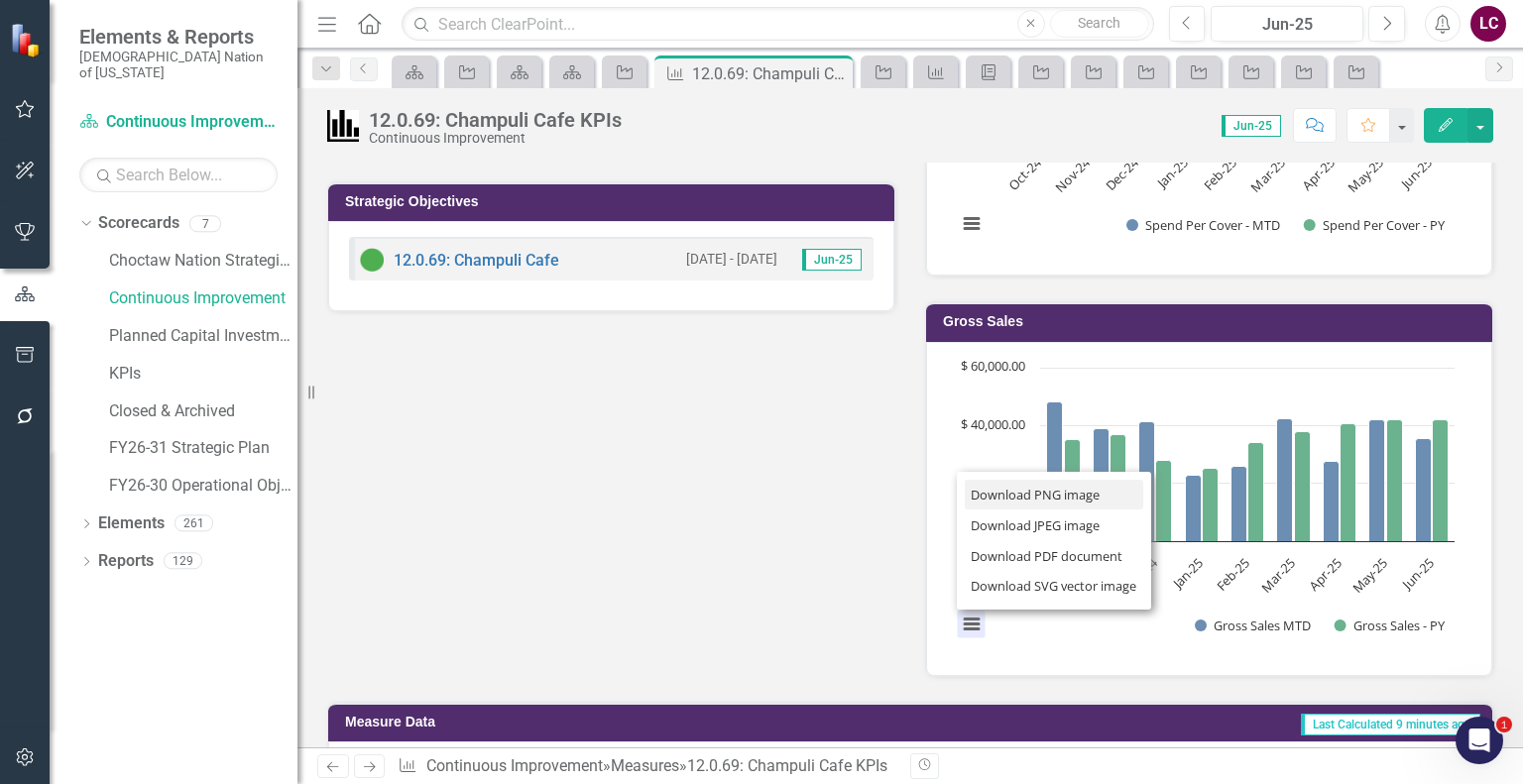 click on "Download PNG image" at bounding box center (1054, 495) 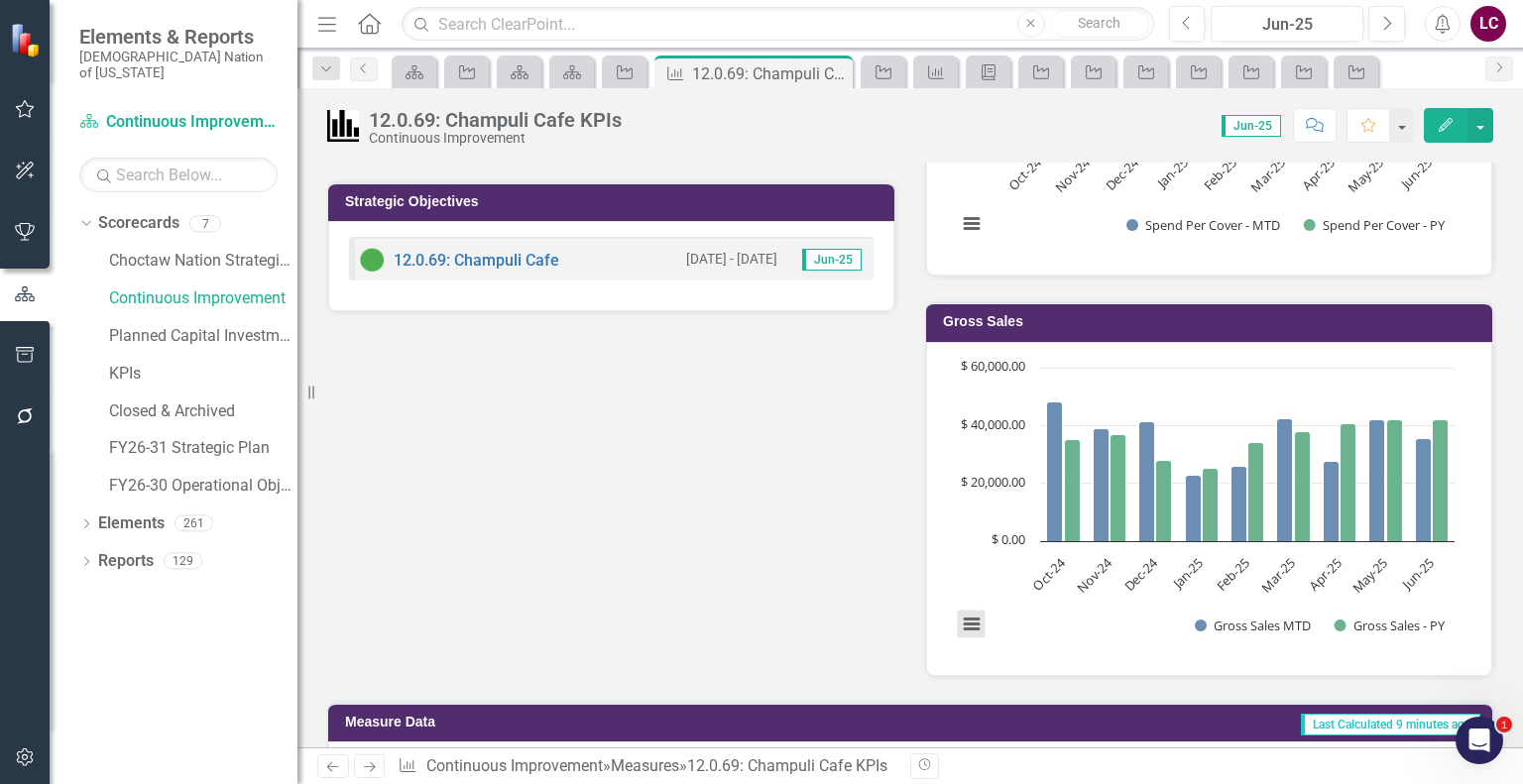 click at bounding box center (972, 624) 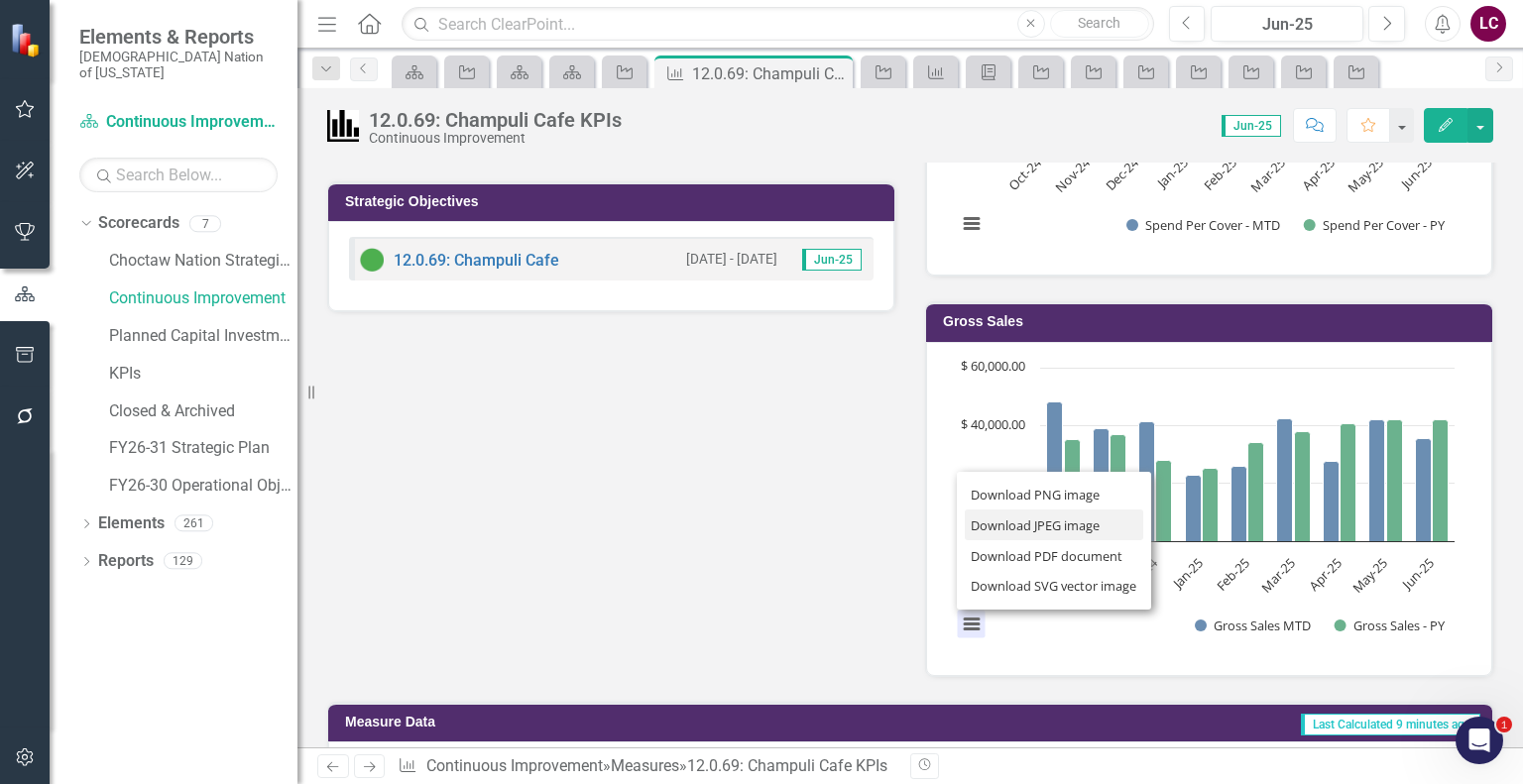 click on "Download JPEG image" at bounding box center (1054, 524) 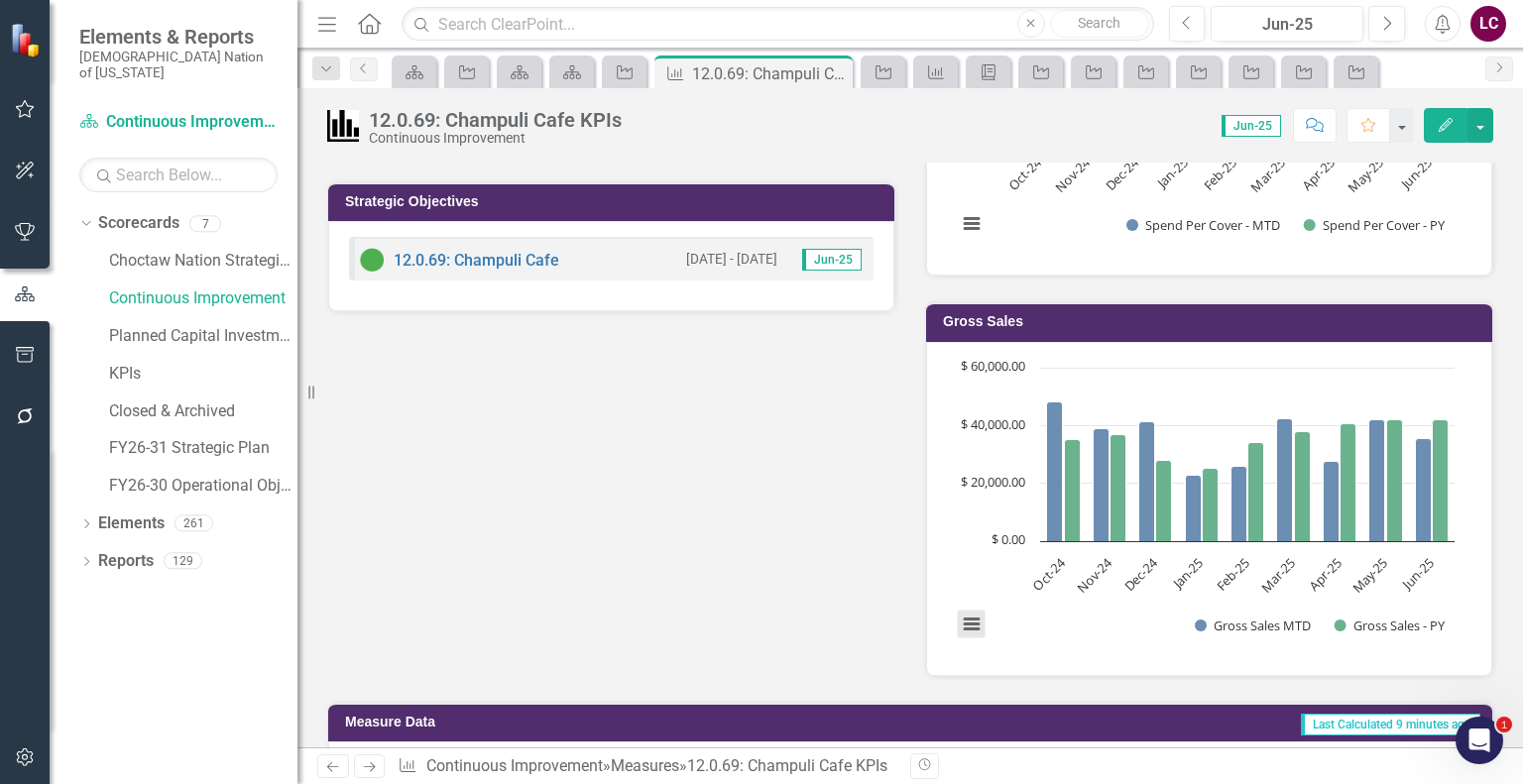 click at bounding box center [972, 624] 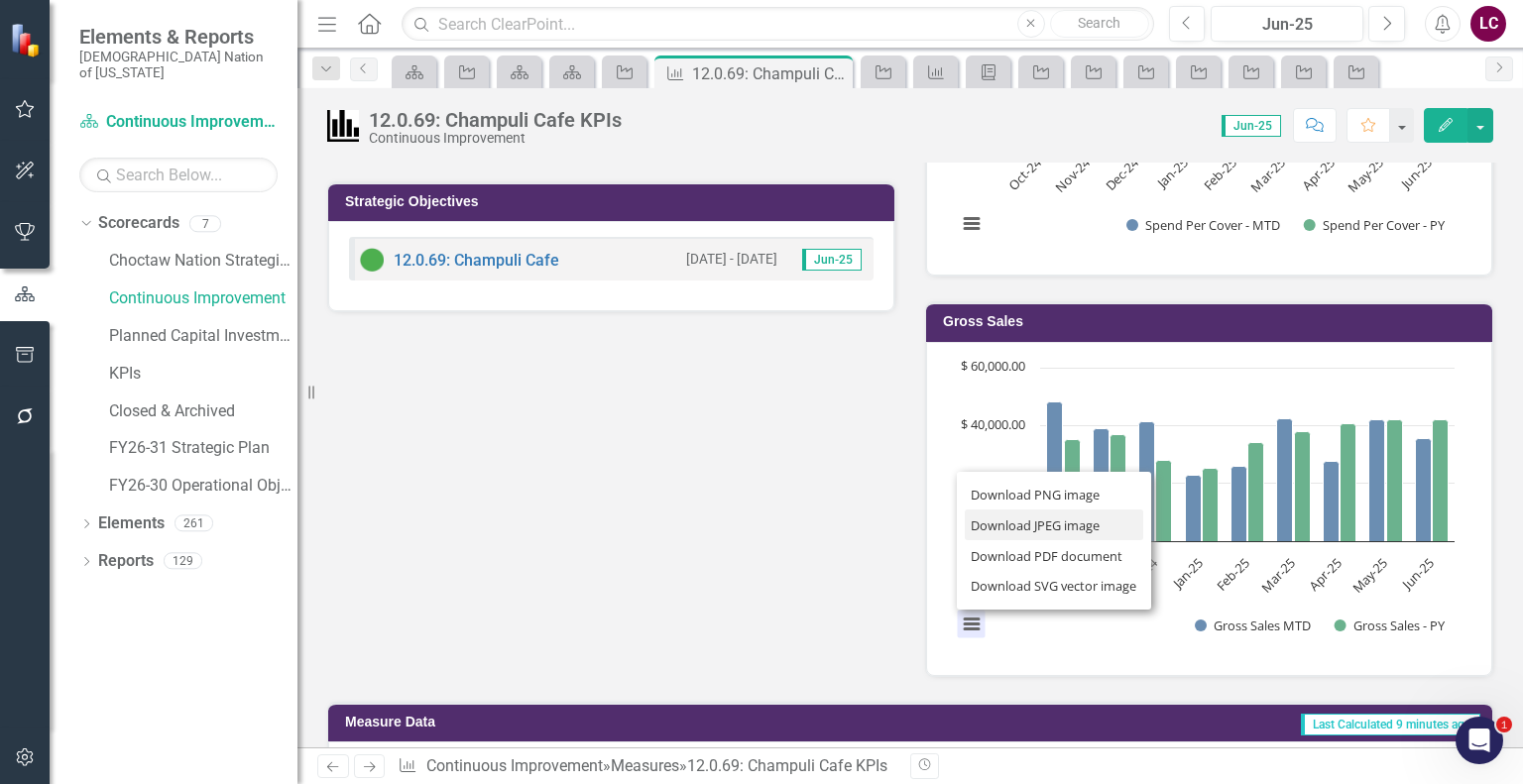 click on "Download JPEG image" at bounding box center (1054, 524) 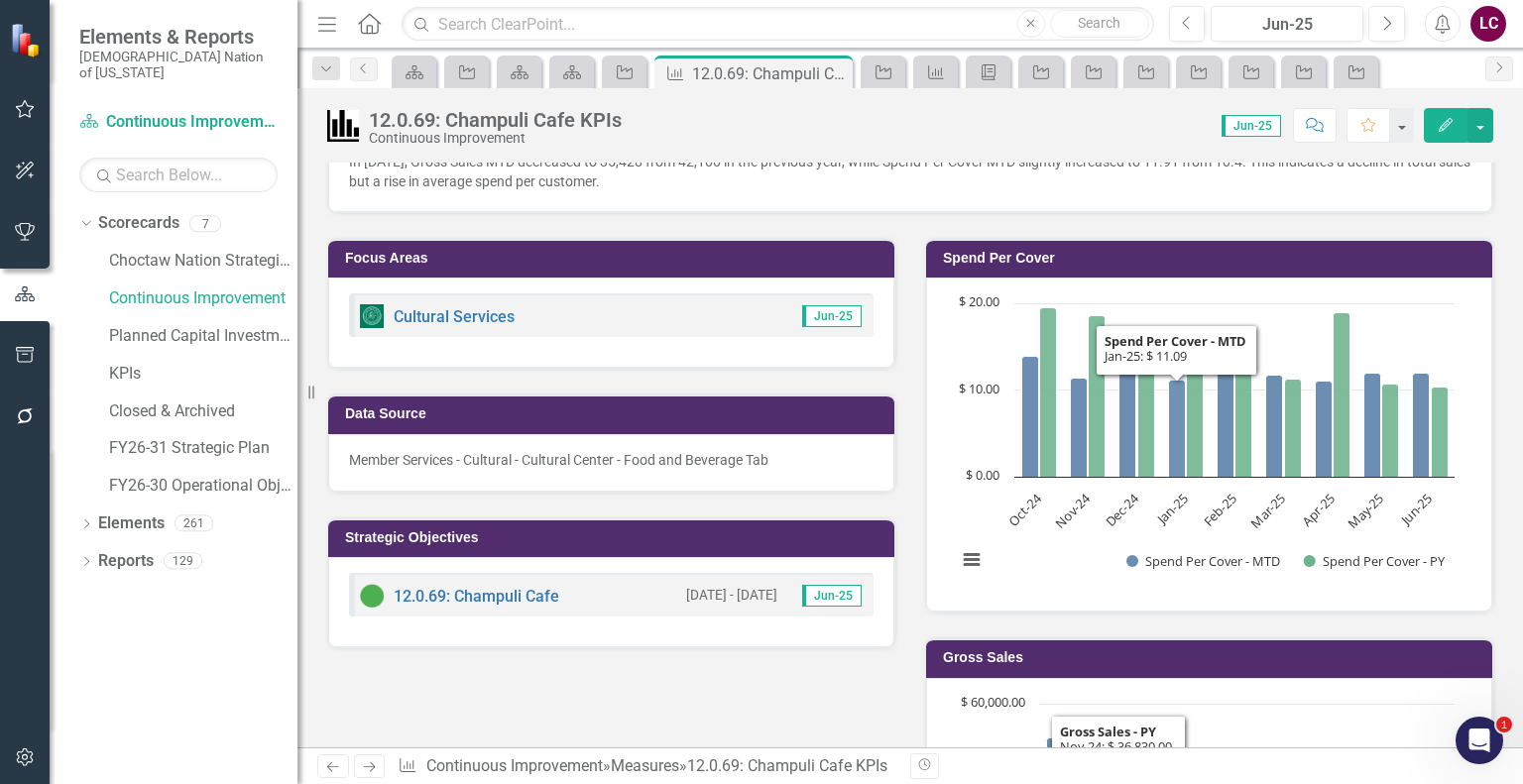 scroll, scrollTop: 297, scrollLeft: 0, axis: vertical 